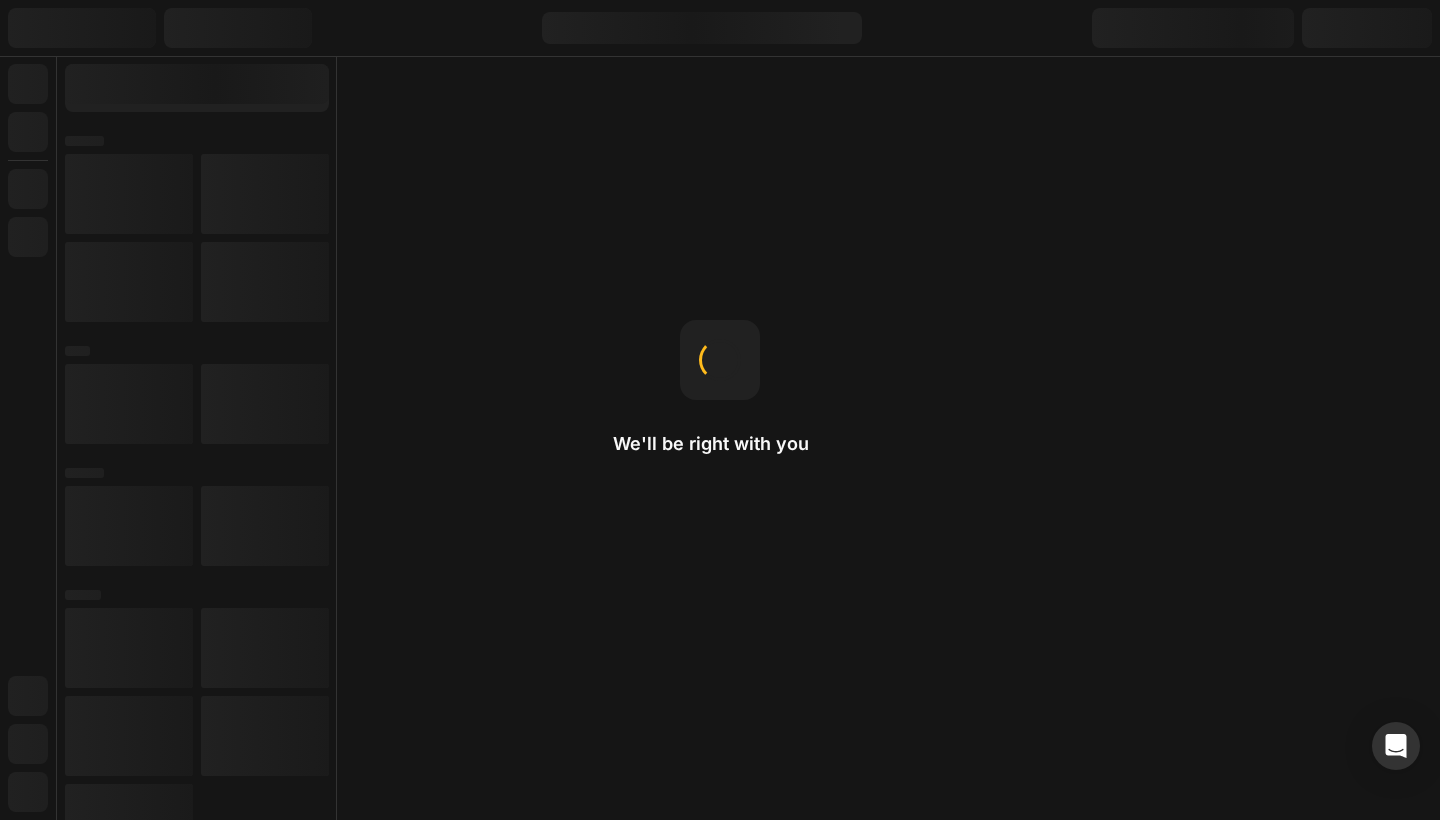 scroll, scrollTop: 0, scrollLeft: 0, axis: both 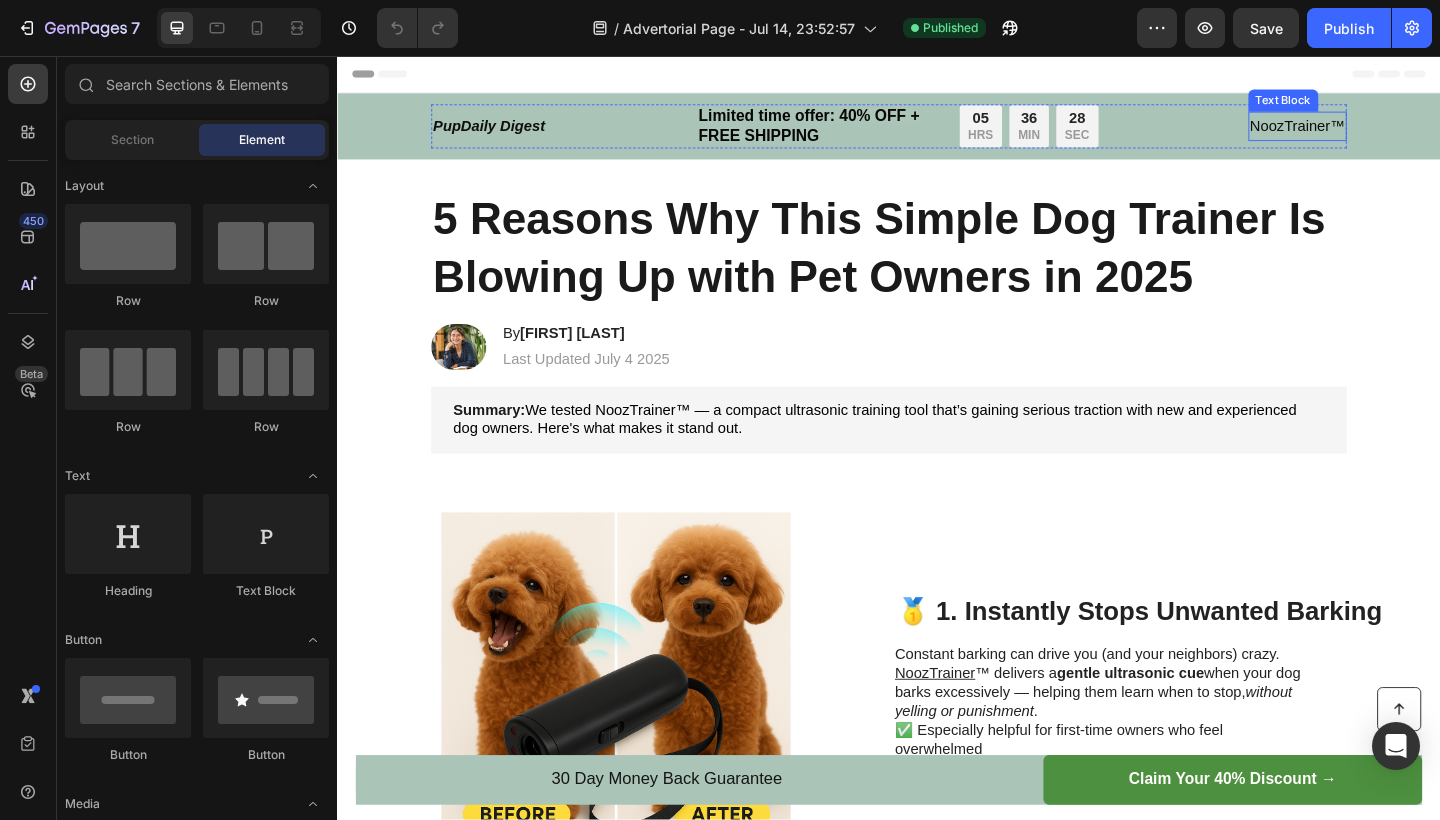 click on "NoozTrainer™" at bounding box center [1381, 132] 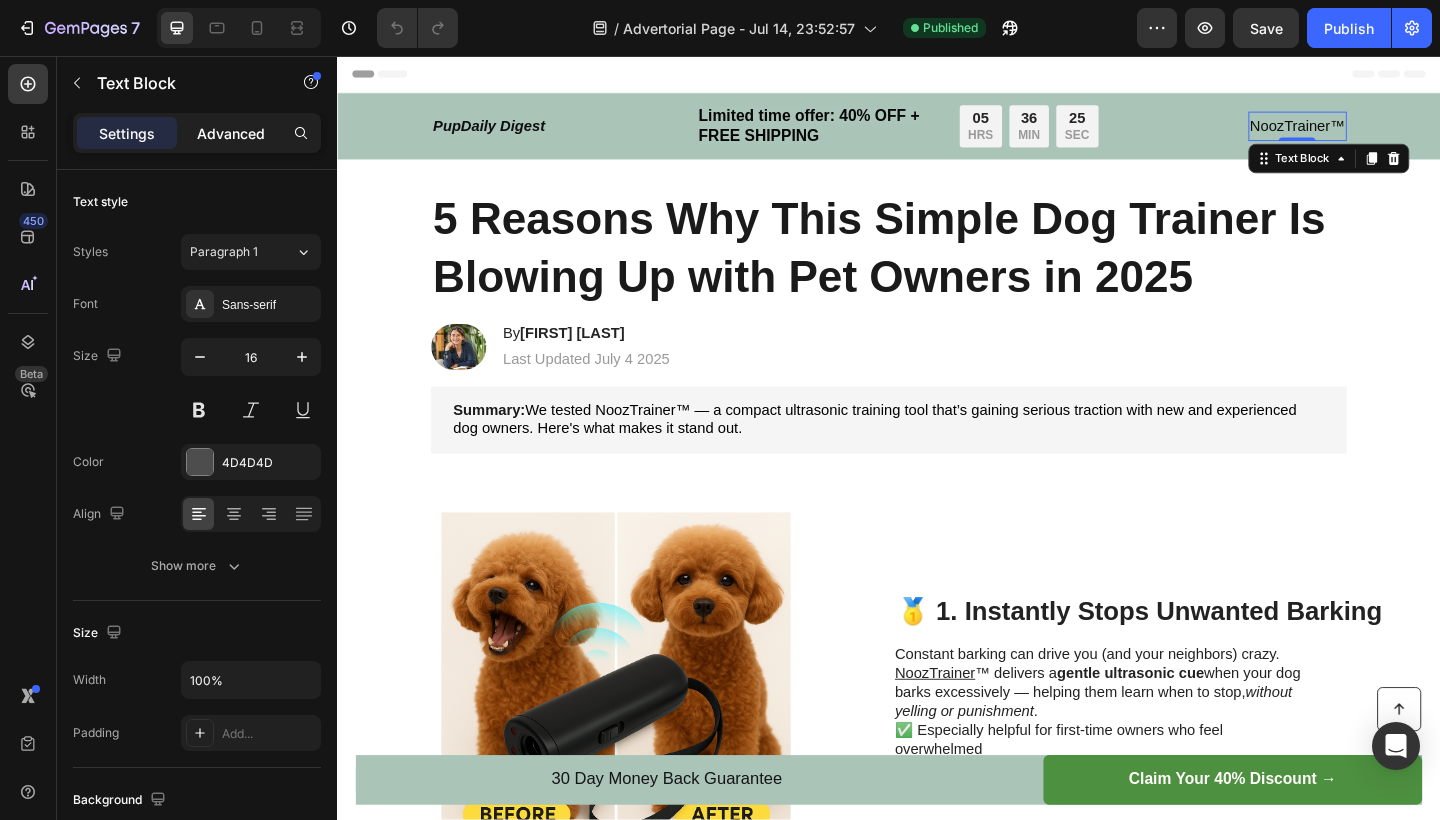 click on "Advanced" at bounding box center [231, 133] 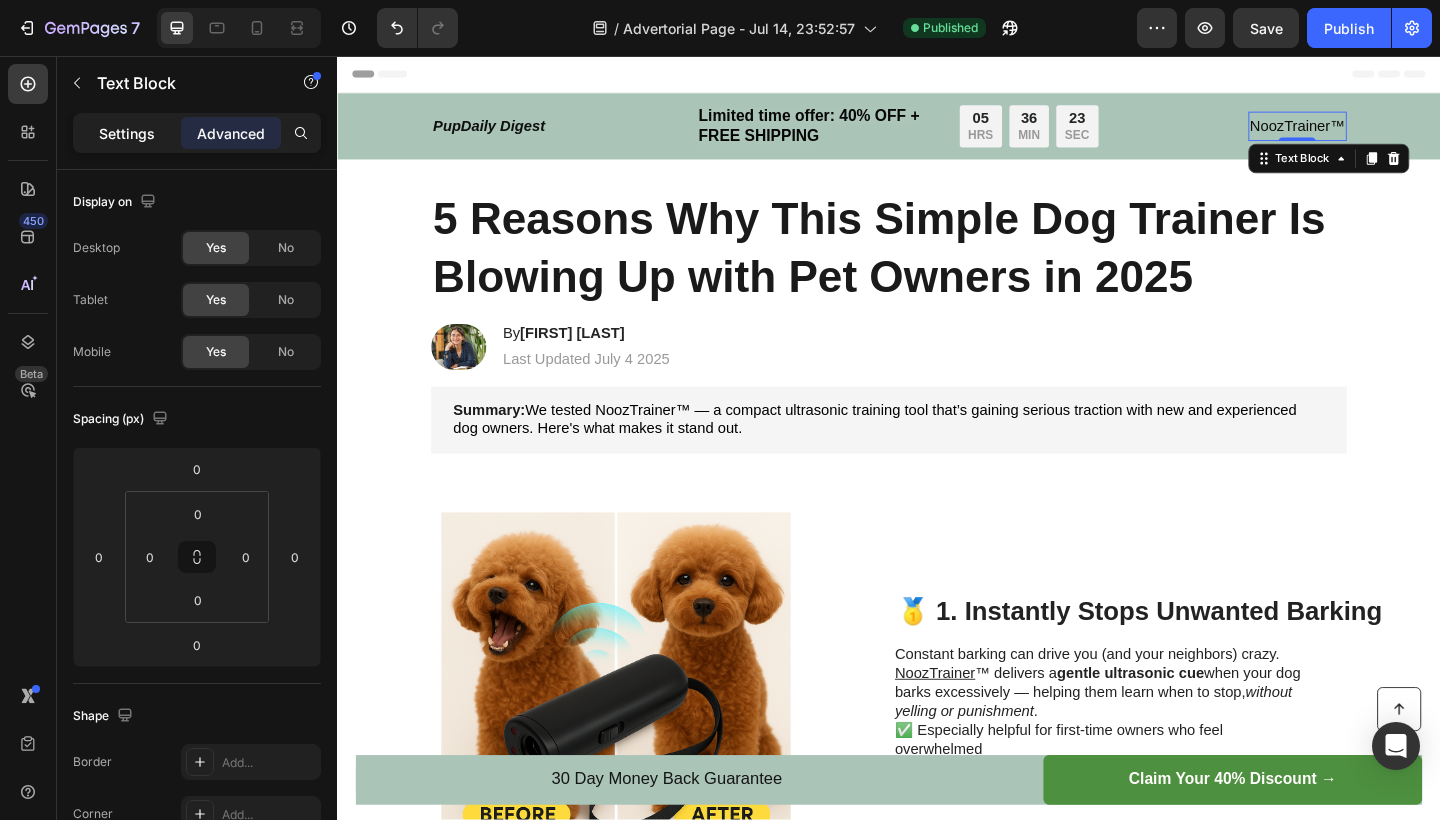 click on "Settings" at bounding box center (127, 133) 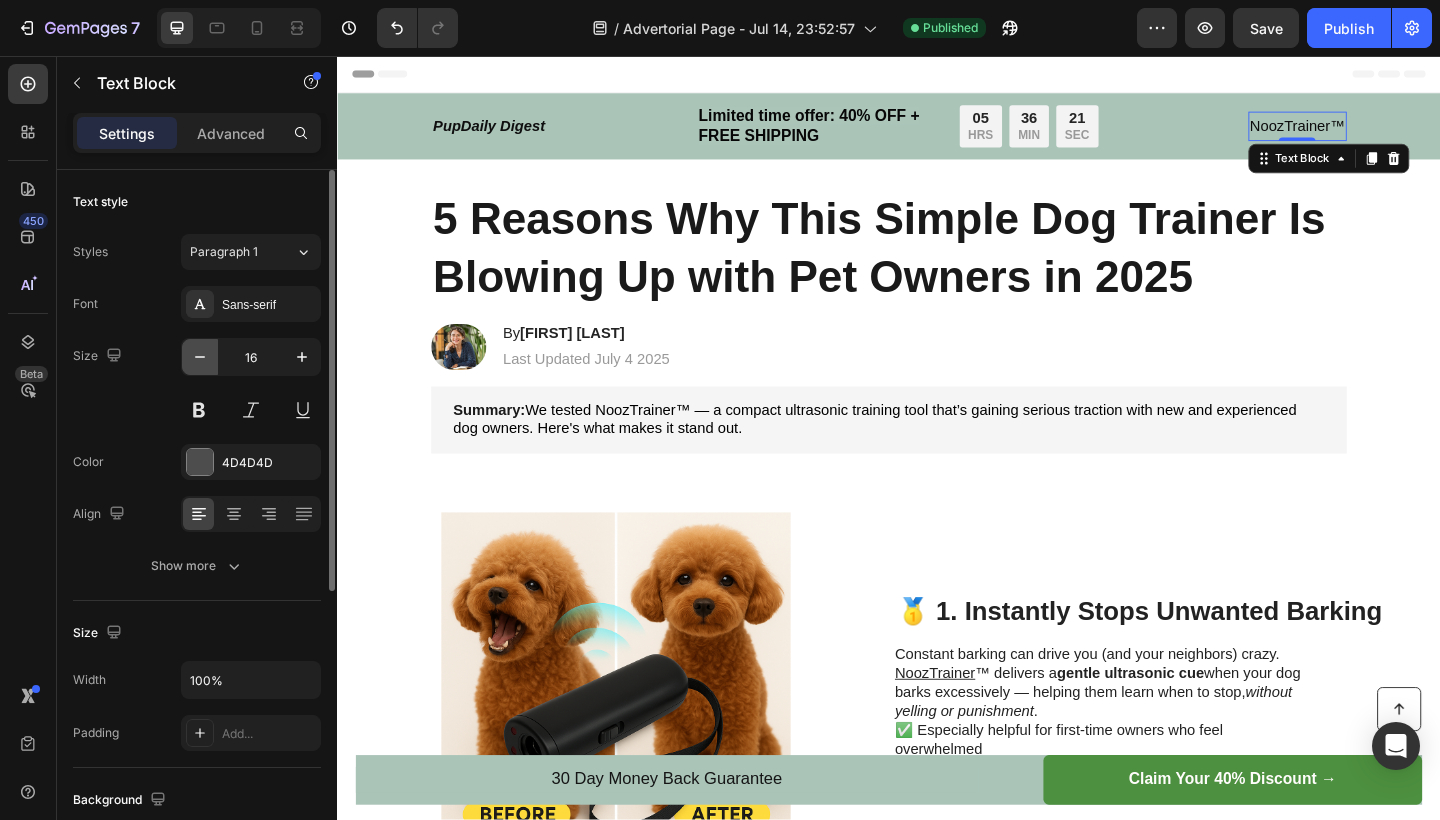 click 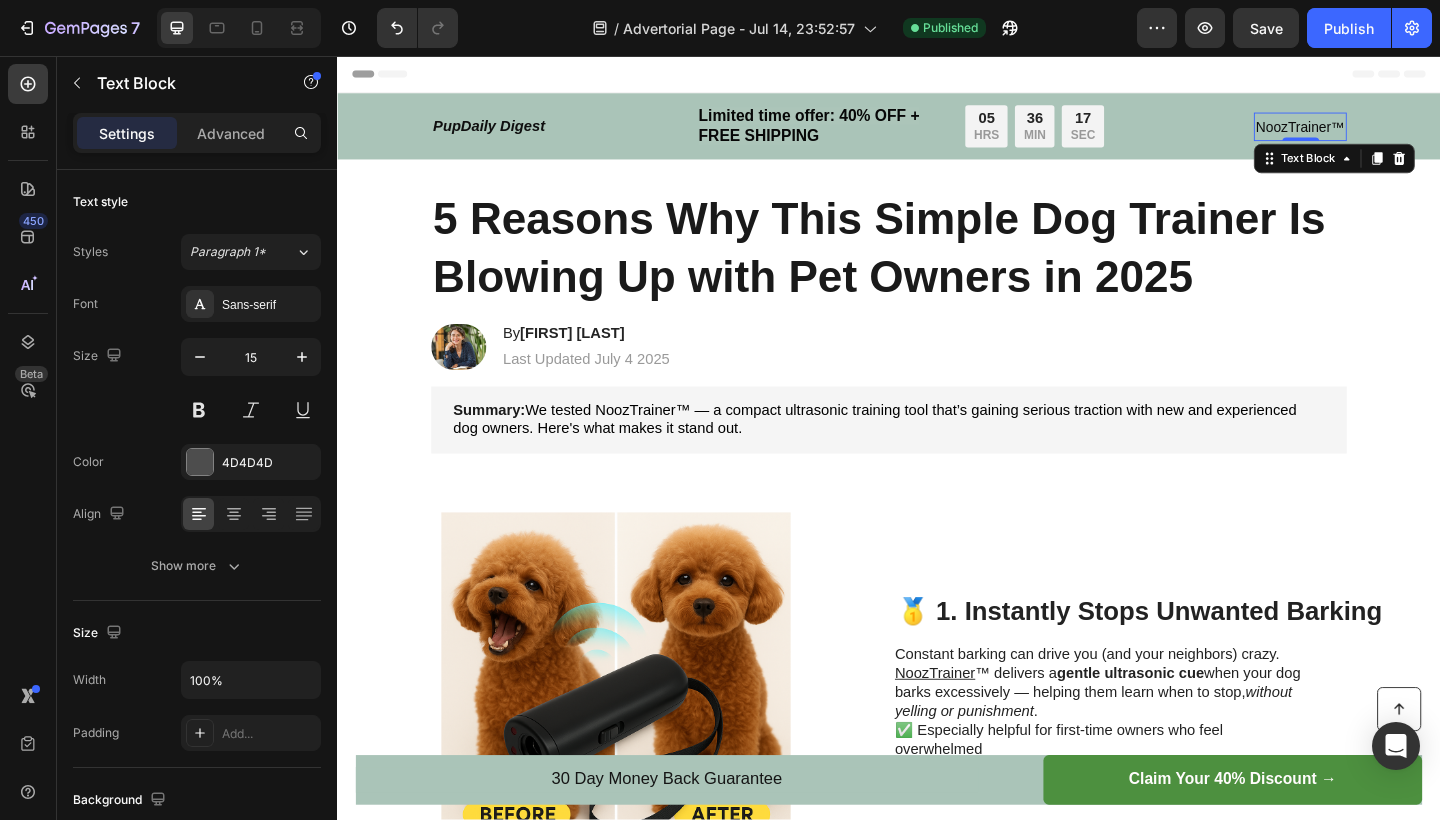 click on "7   /  Advertorial Page - Jul 14, 23:52:57 Published Preview  Save   Publish" 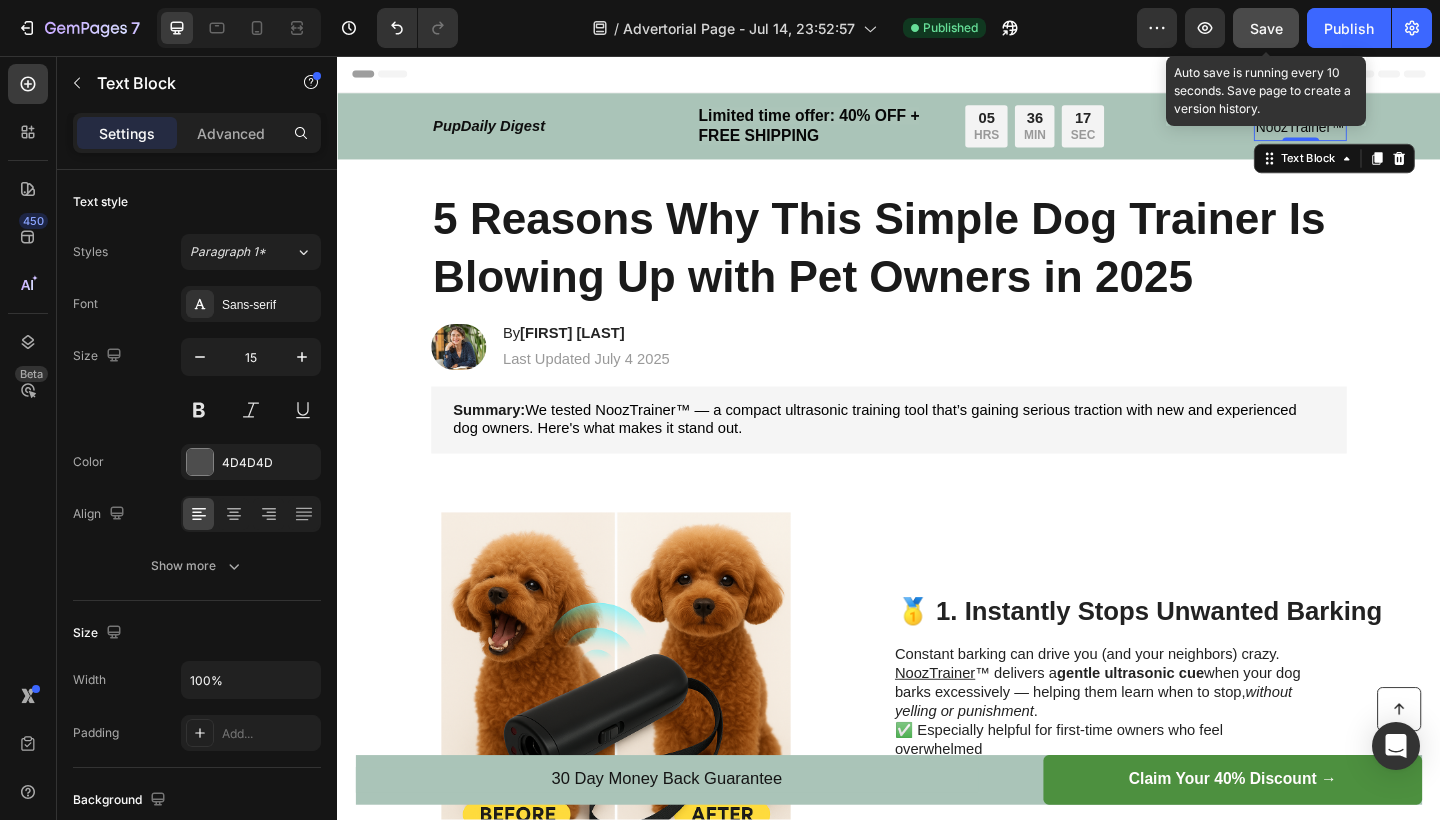 click on "Save" at bounding box center [1266, 28] 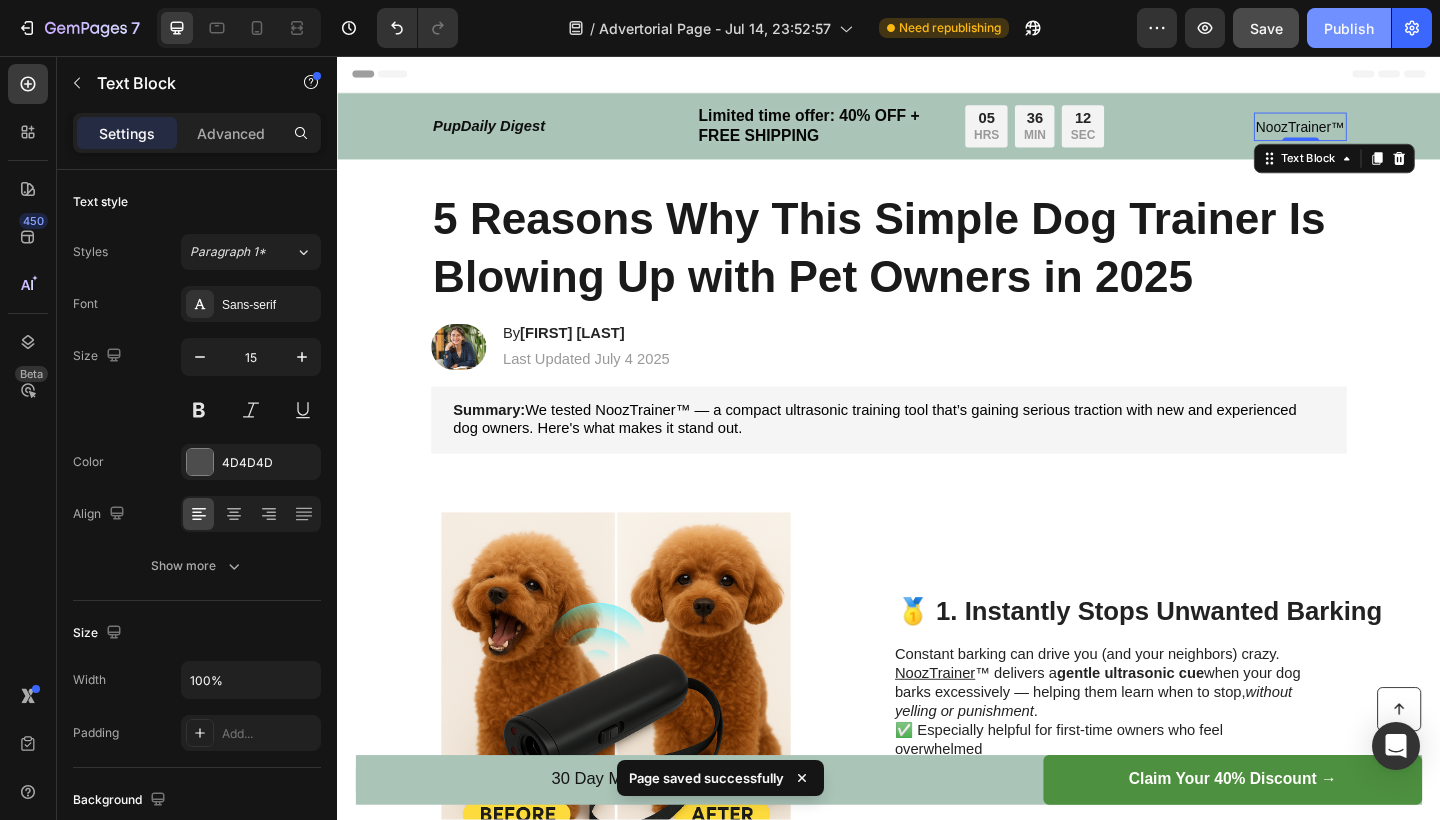 click on "Publish" at bounding box center [1349, 28] 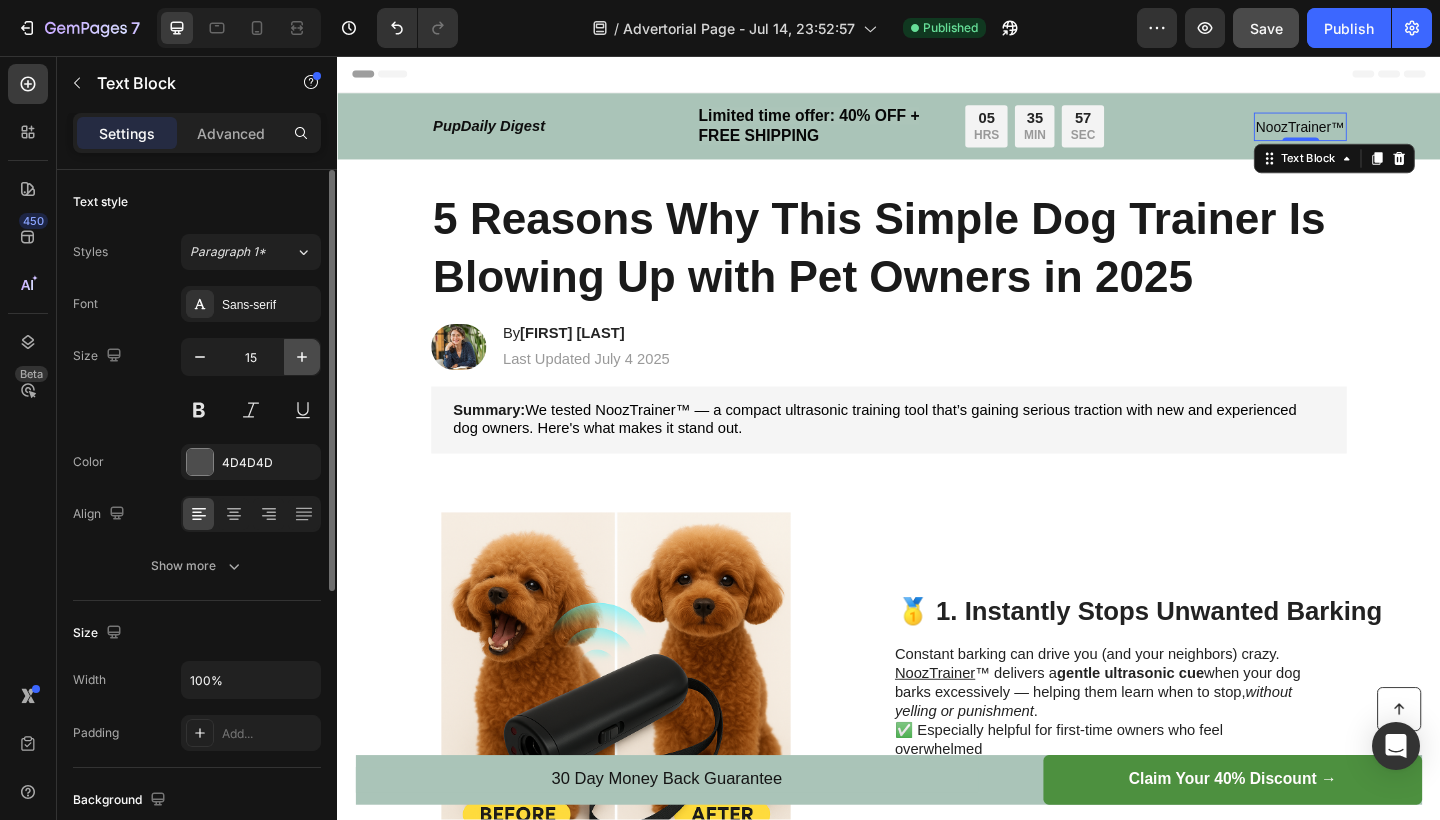 click at bounding box center (302, 357) 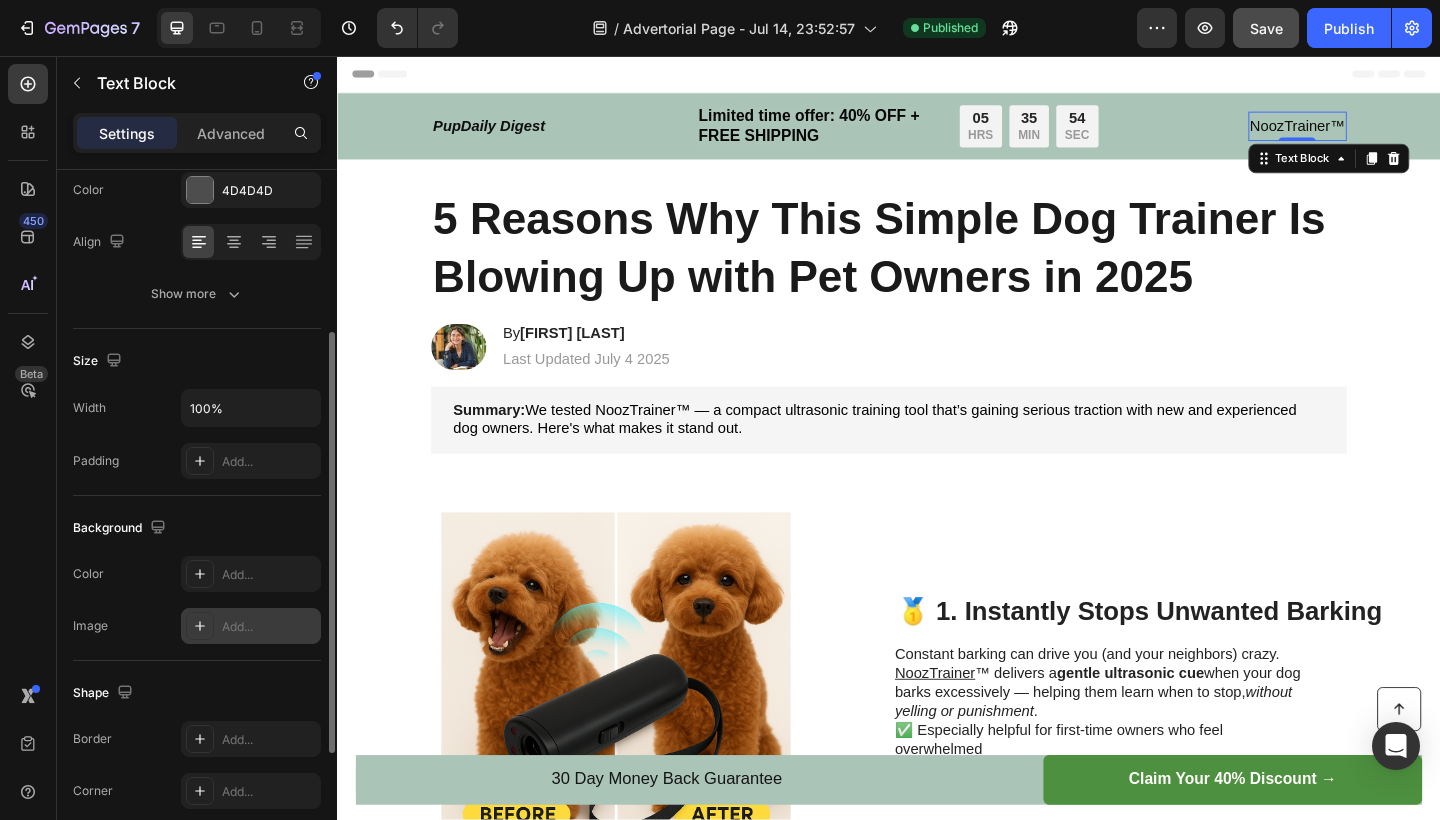 scroll, scrollTop: 478, scrollLeft: 0, axis: vertical 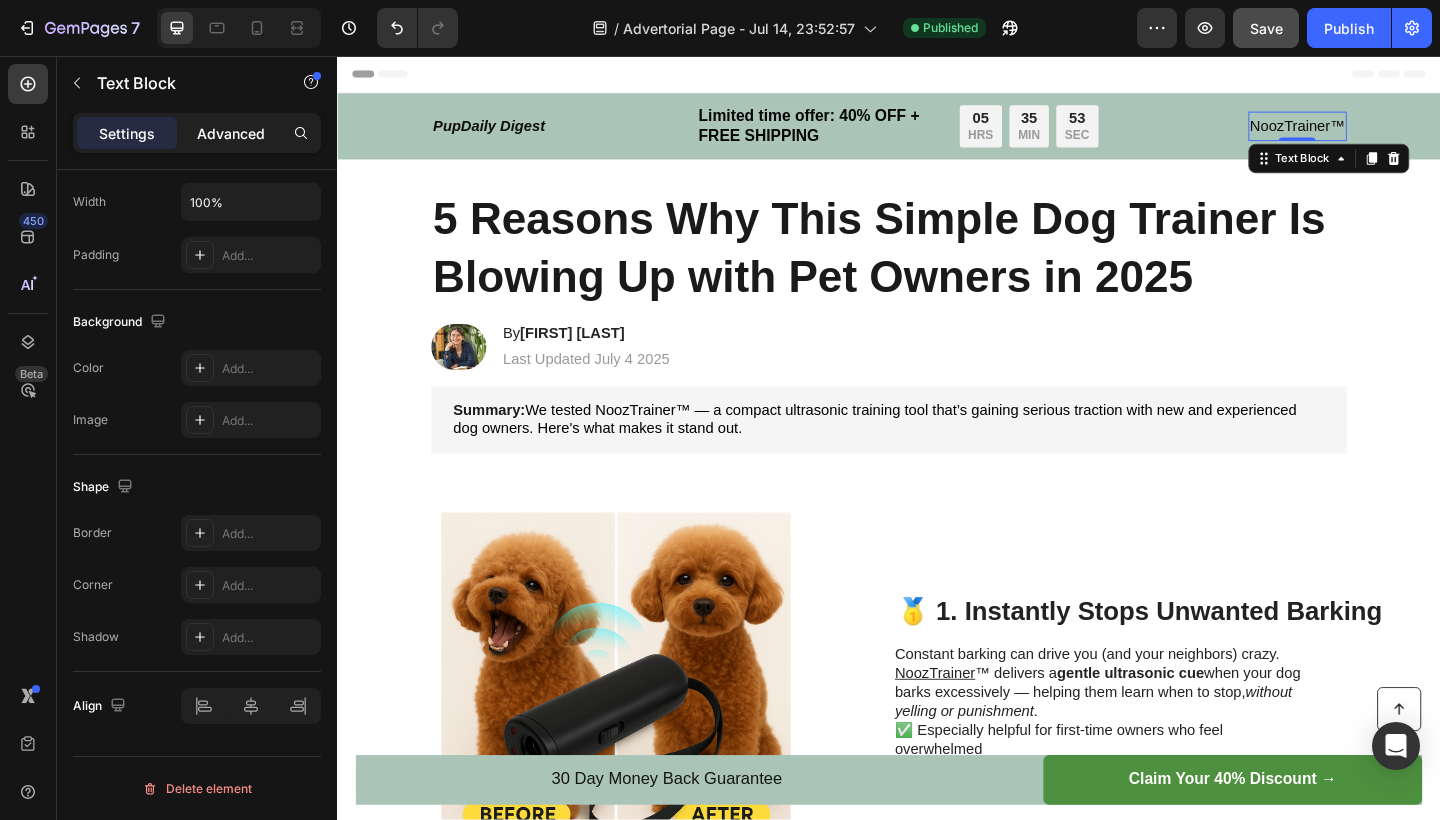 click on "Advanced" at bounding box center [231, 133] 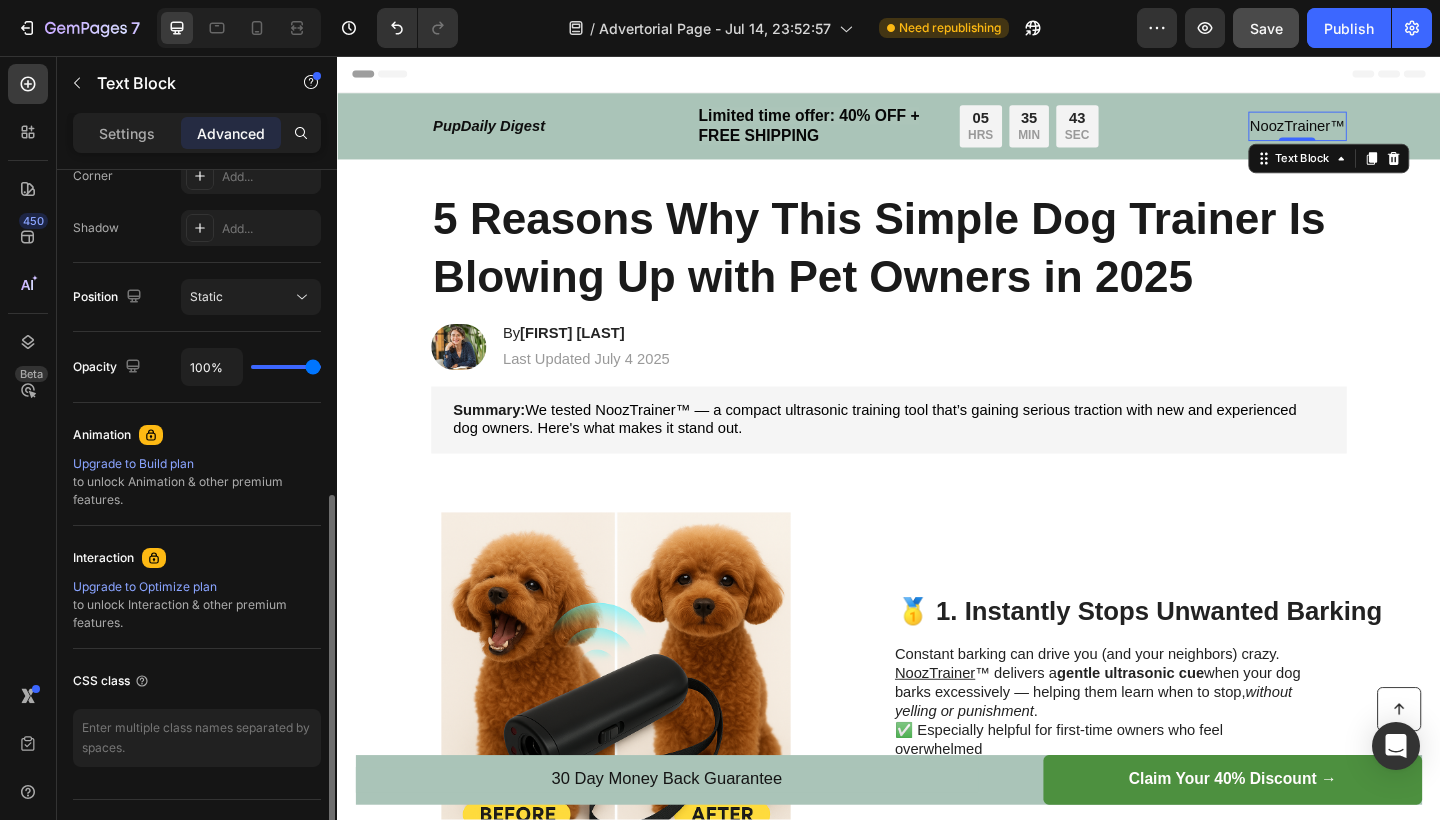 scroll, scrollTop: 681, scrollLeft: 0, axis: vertical 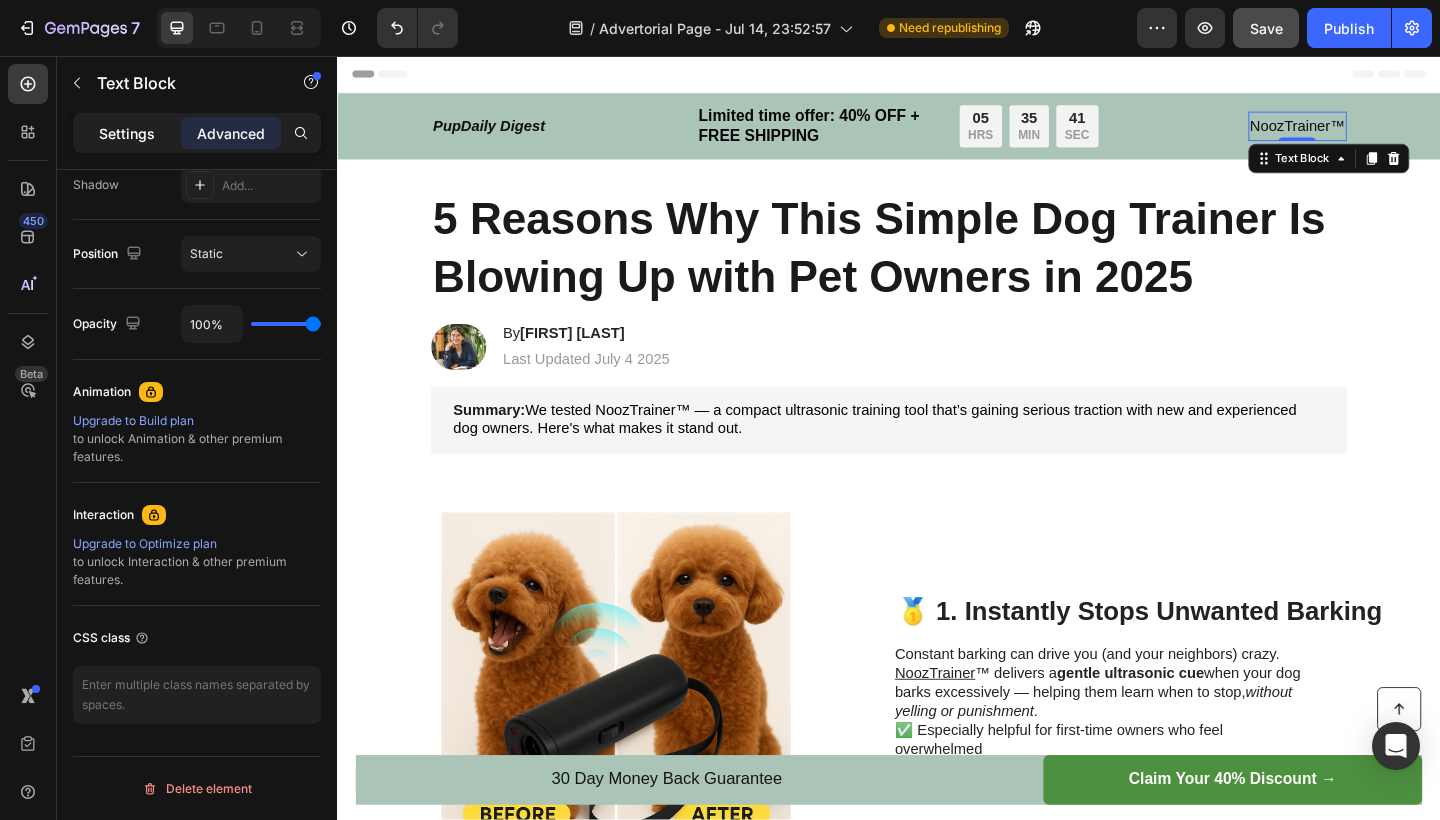 click on "Settings" at bounding box center (127, 133) 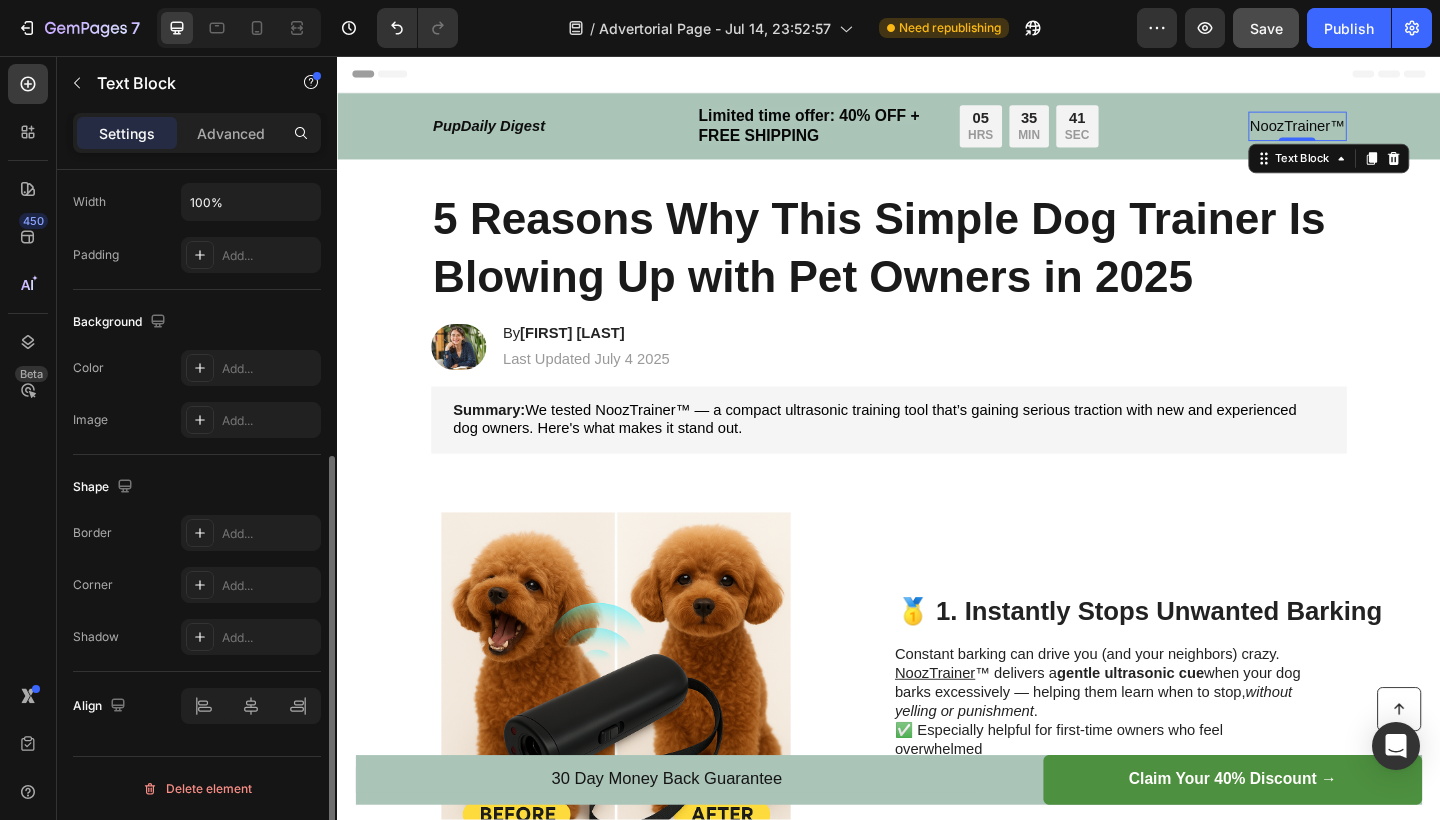 scroll, scrollTop: 478, scrollLeft: 0, axis: vertical 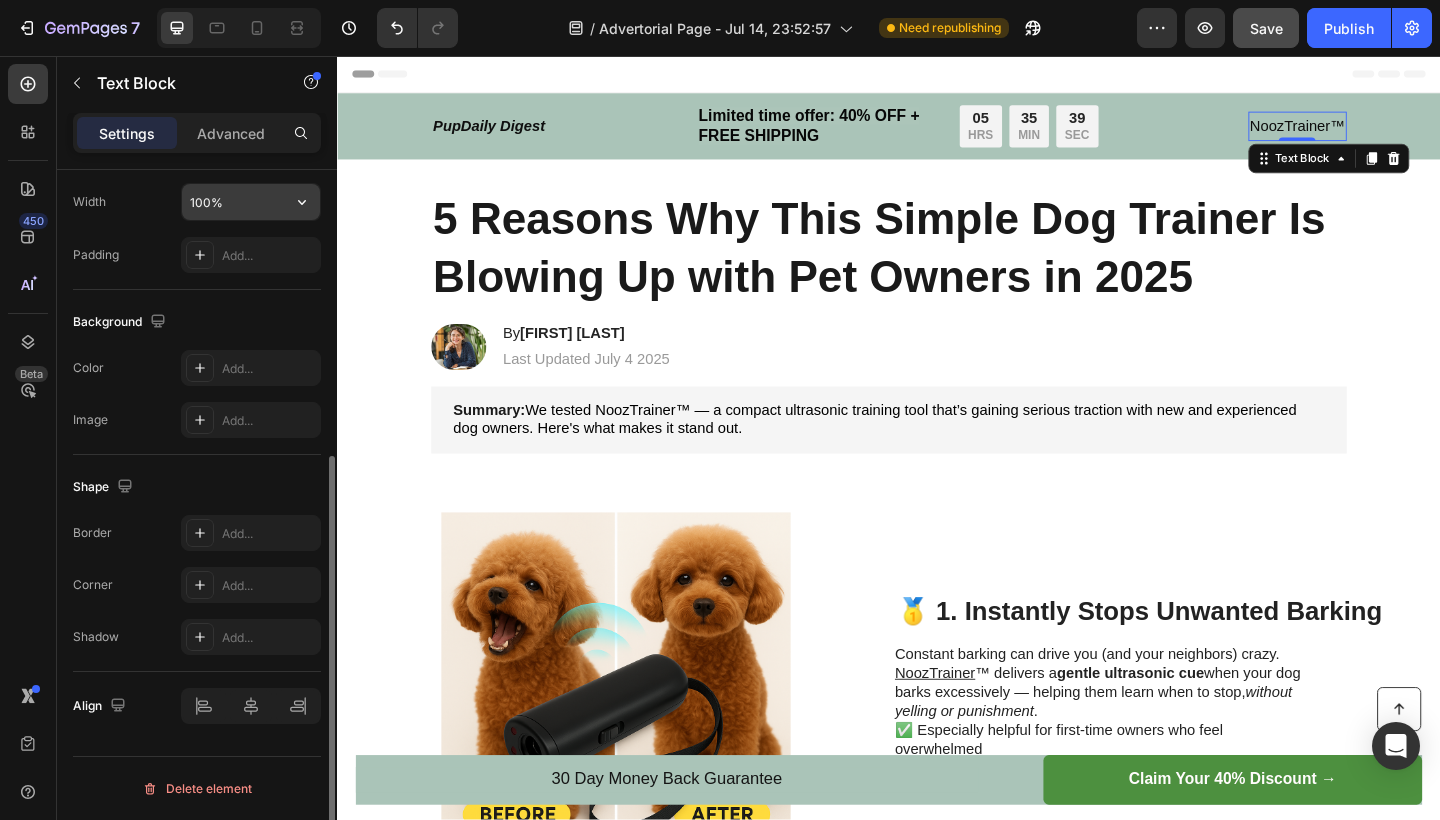 click on "100%" at bounding box center (251, 202) 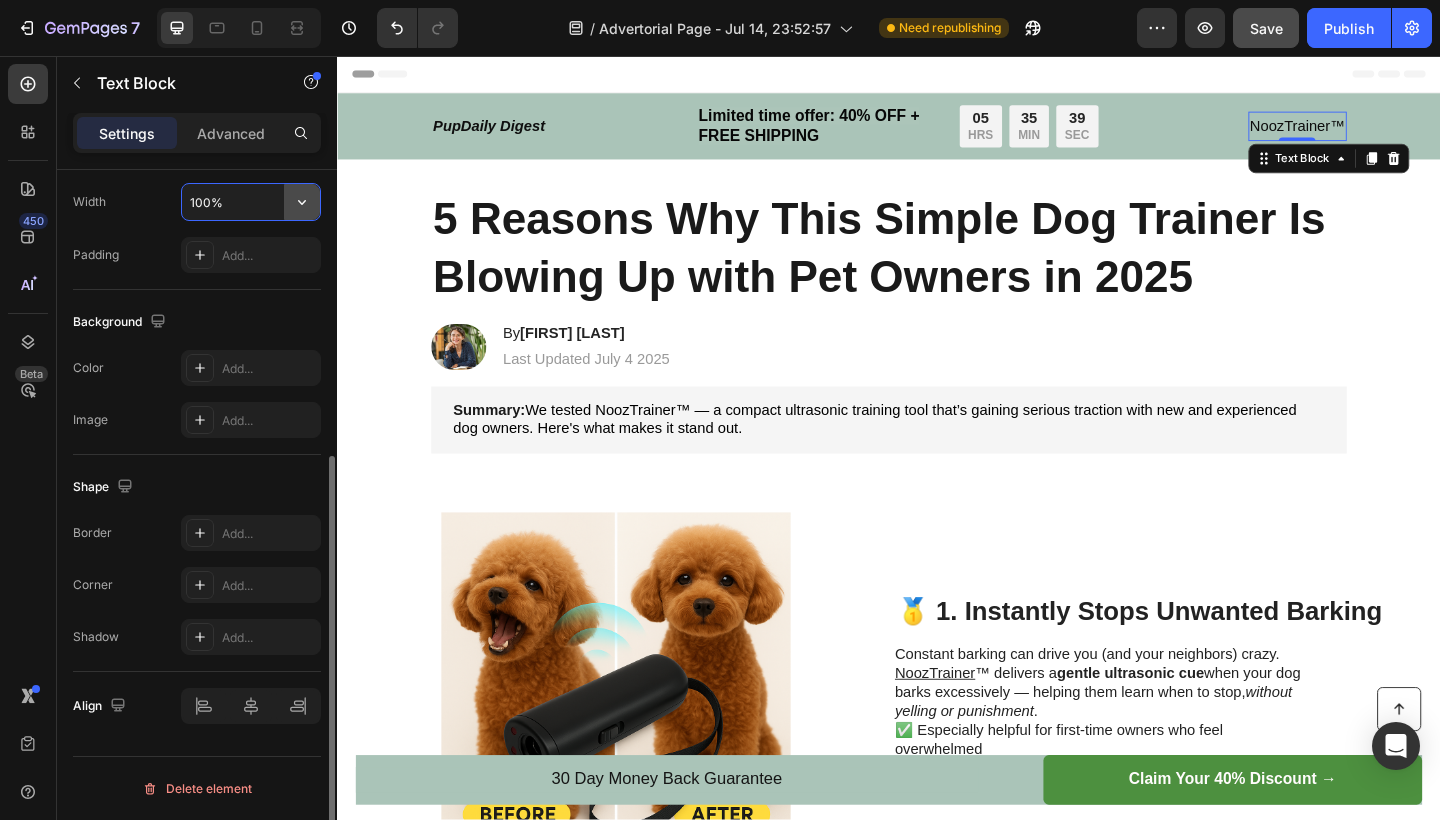 click 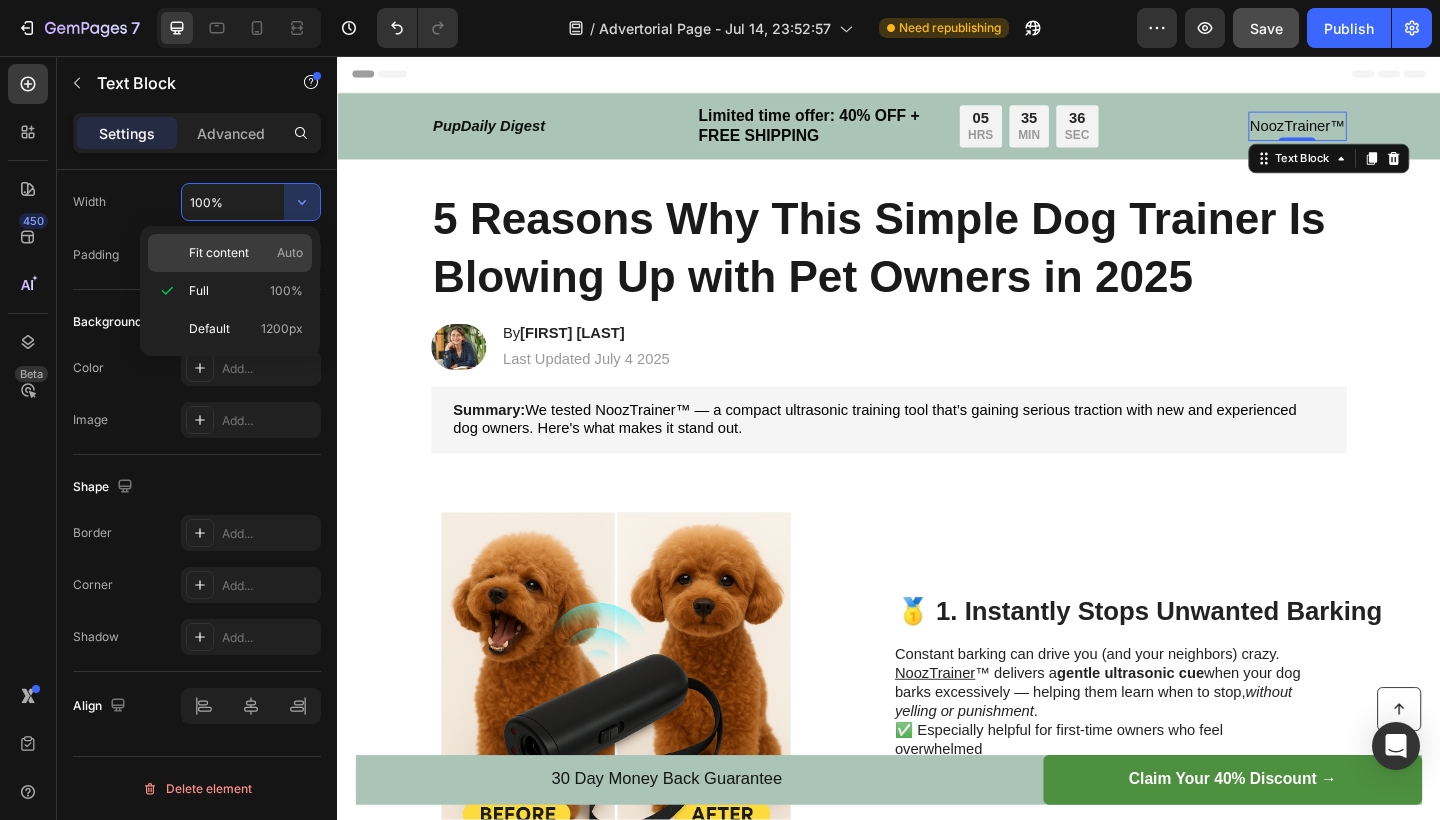 click on "Fit content Auto" 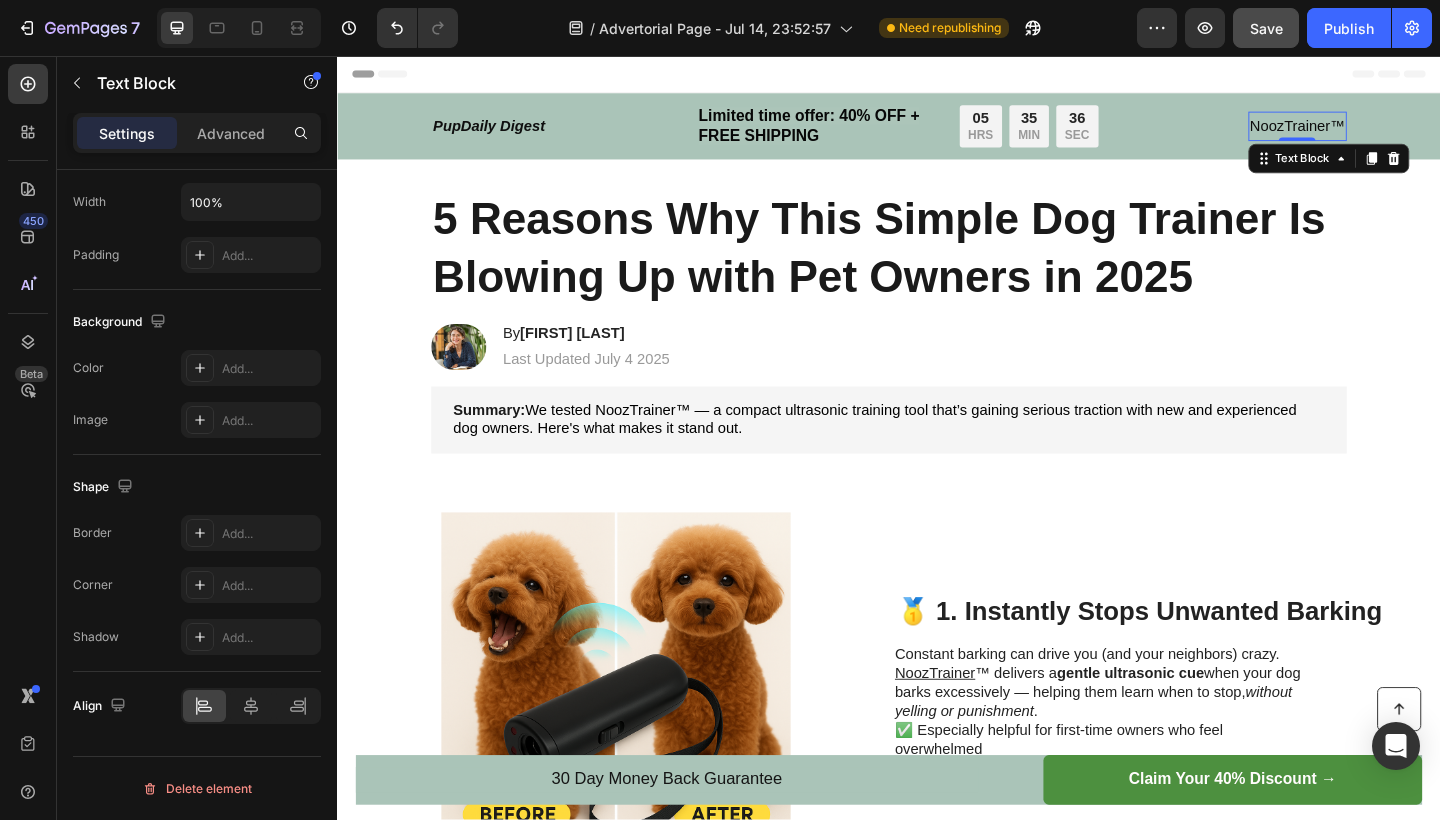 type on "Auto" 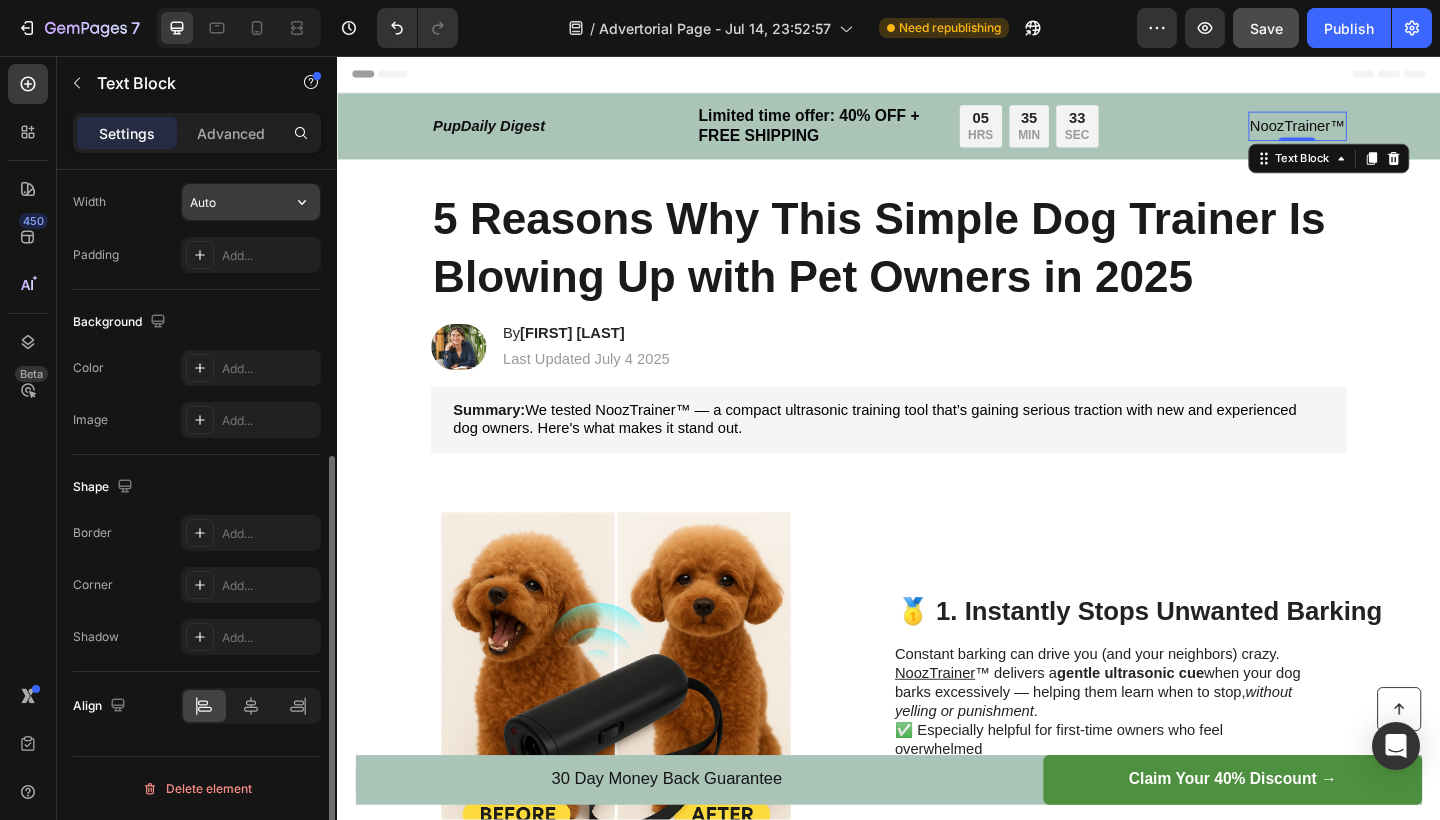 click on "Auto" at bounding box center [251, 202] 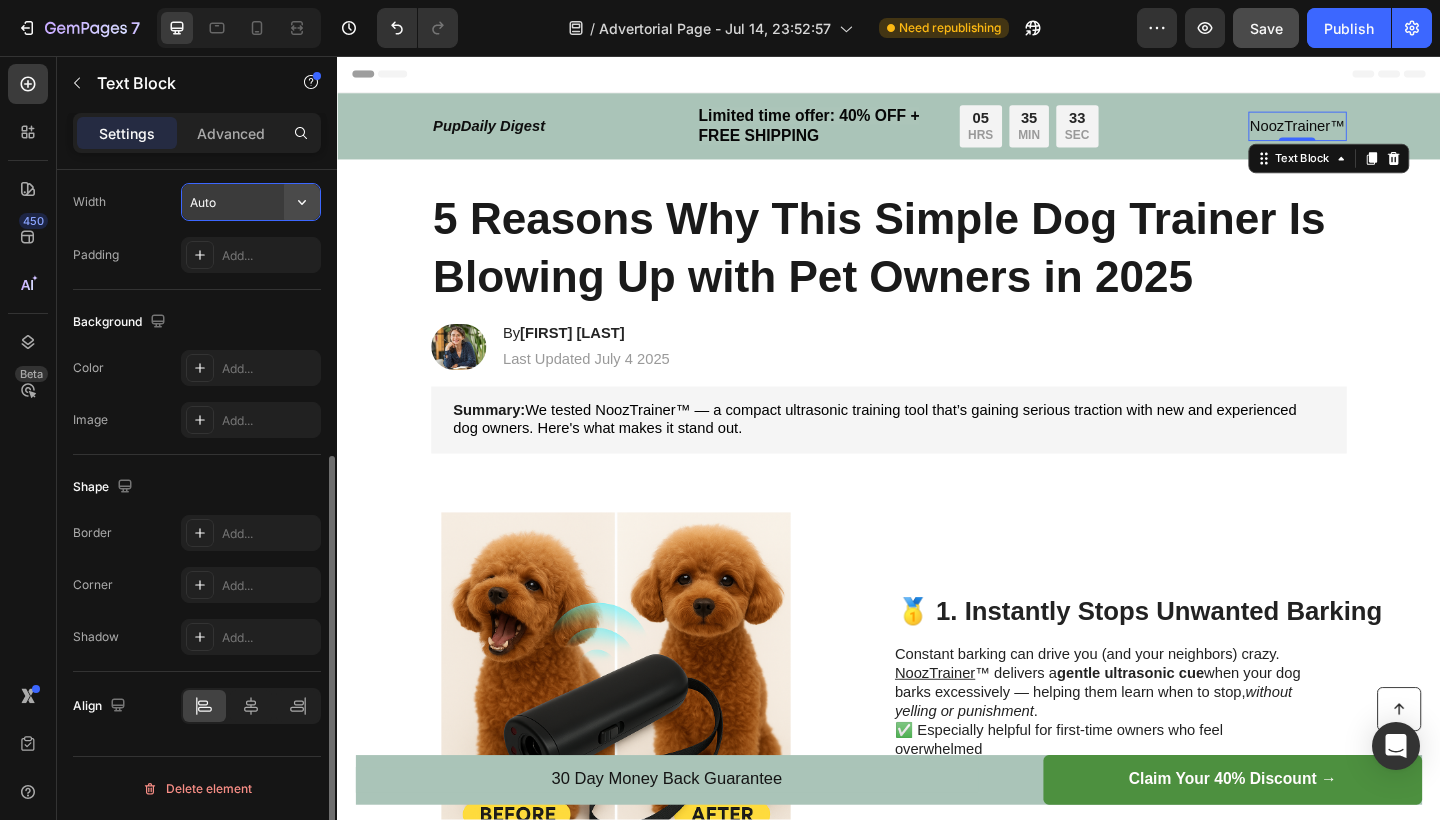 click 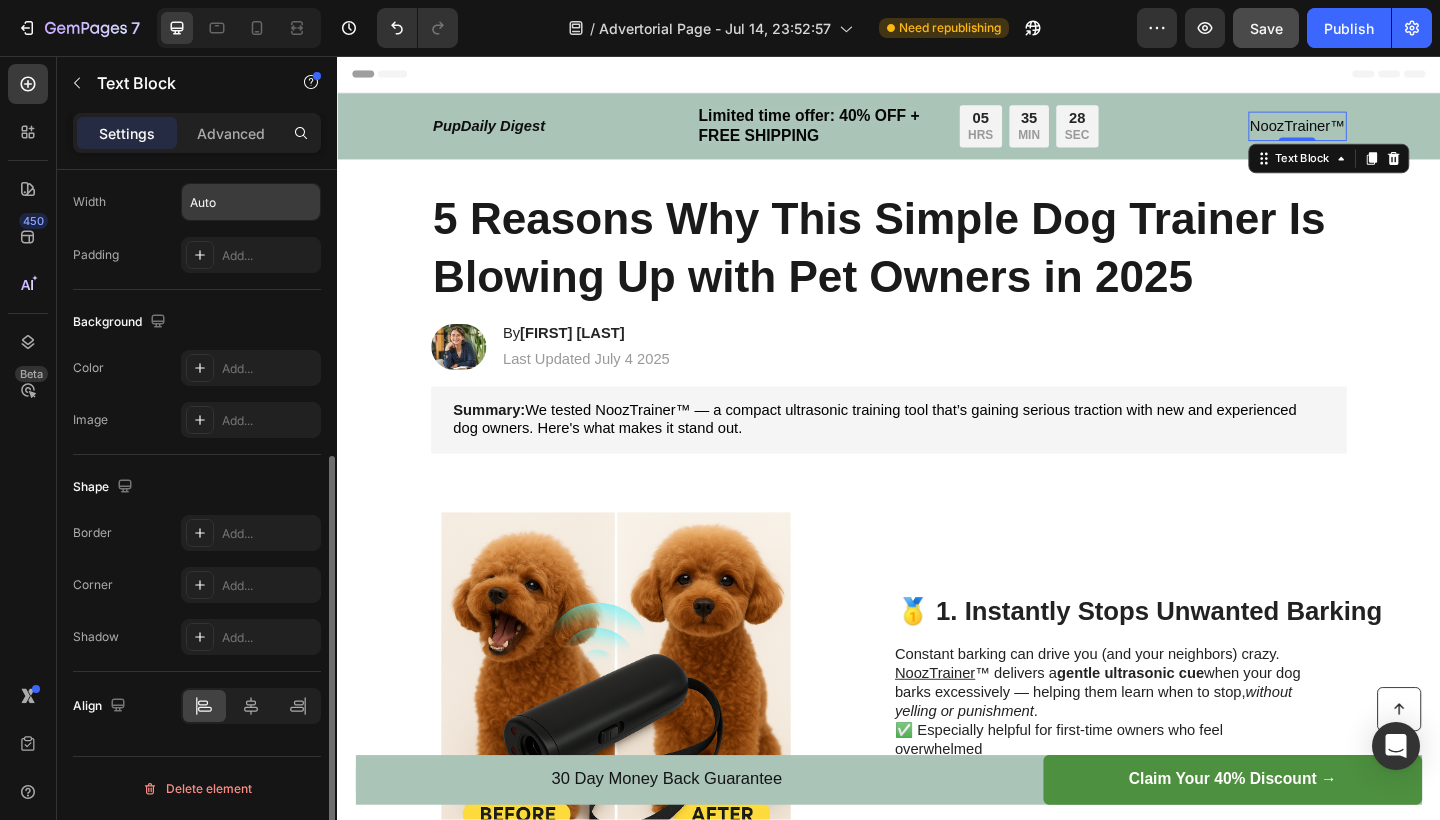 click on "Padding" at bounding box center [96, 255] 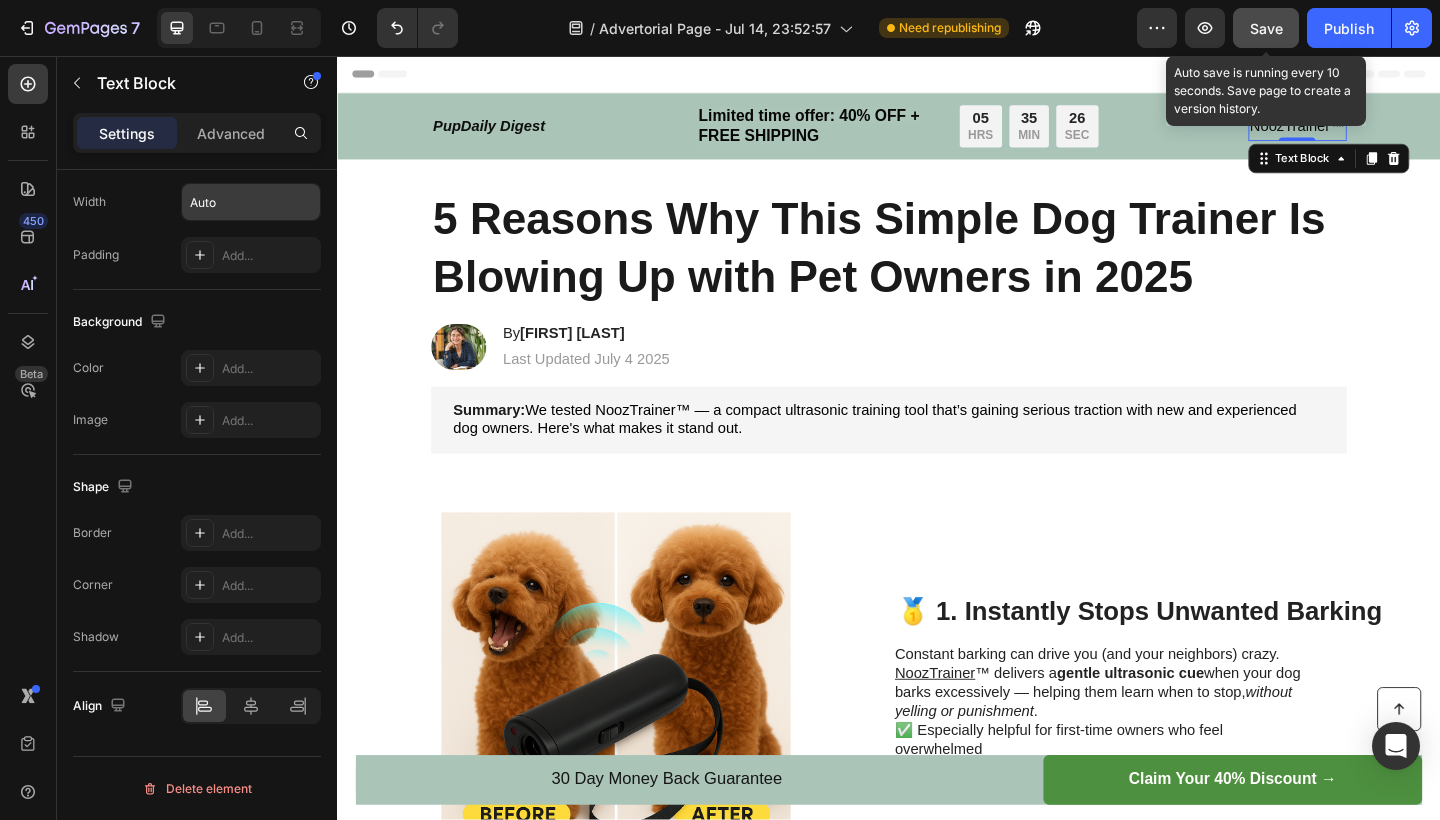 click on "Save" at bounding box center (1266, 28) 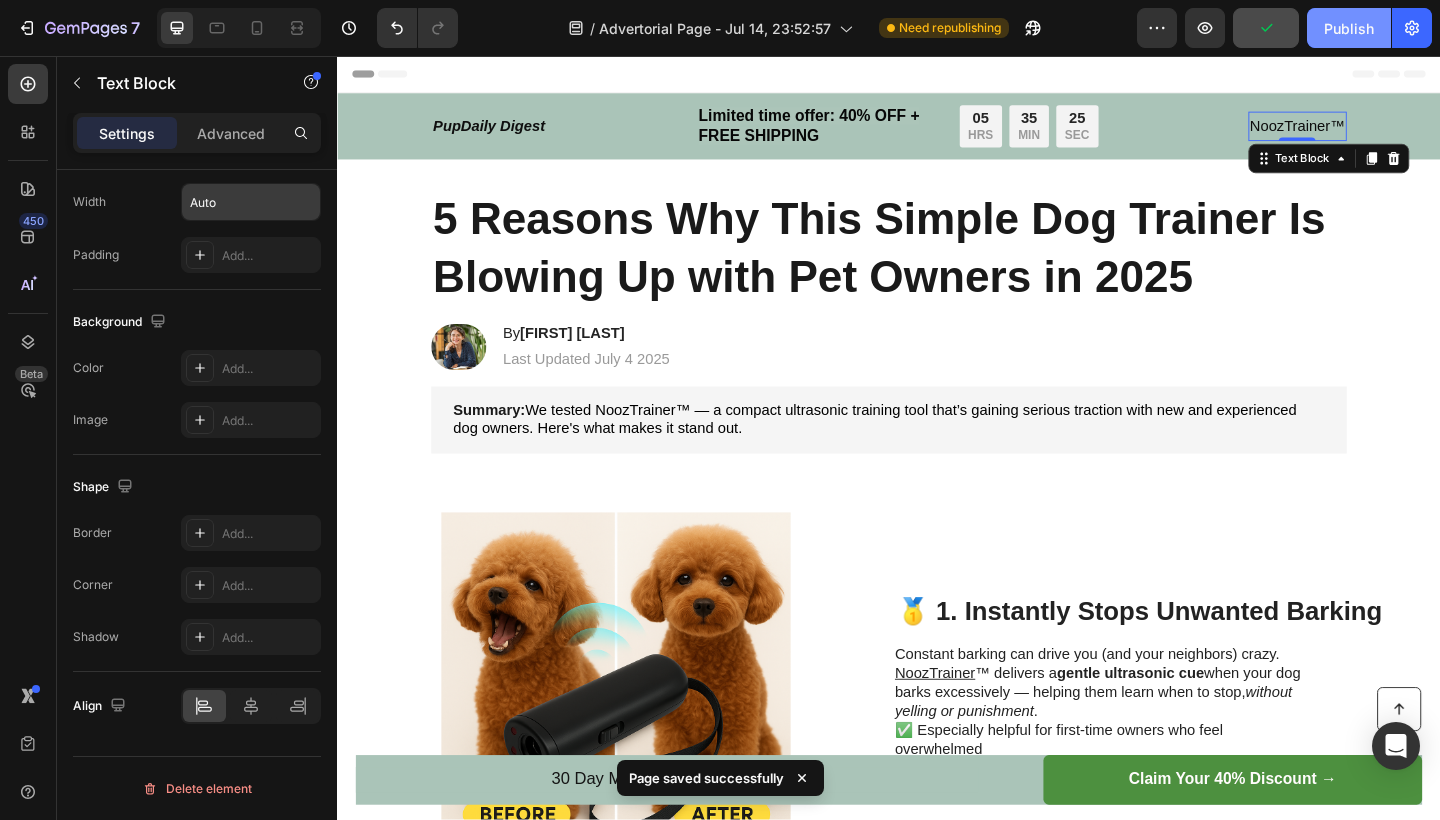 click on "Publish" at bounding box center (1349, 28) 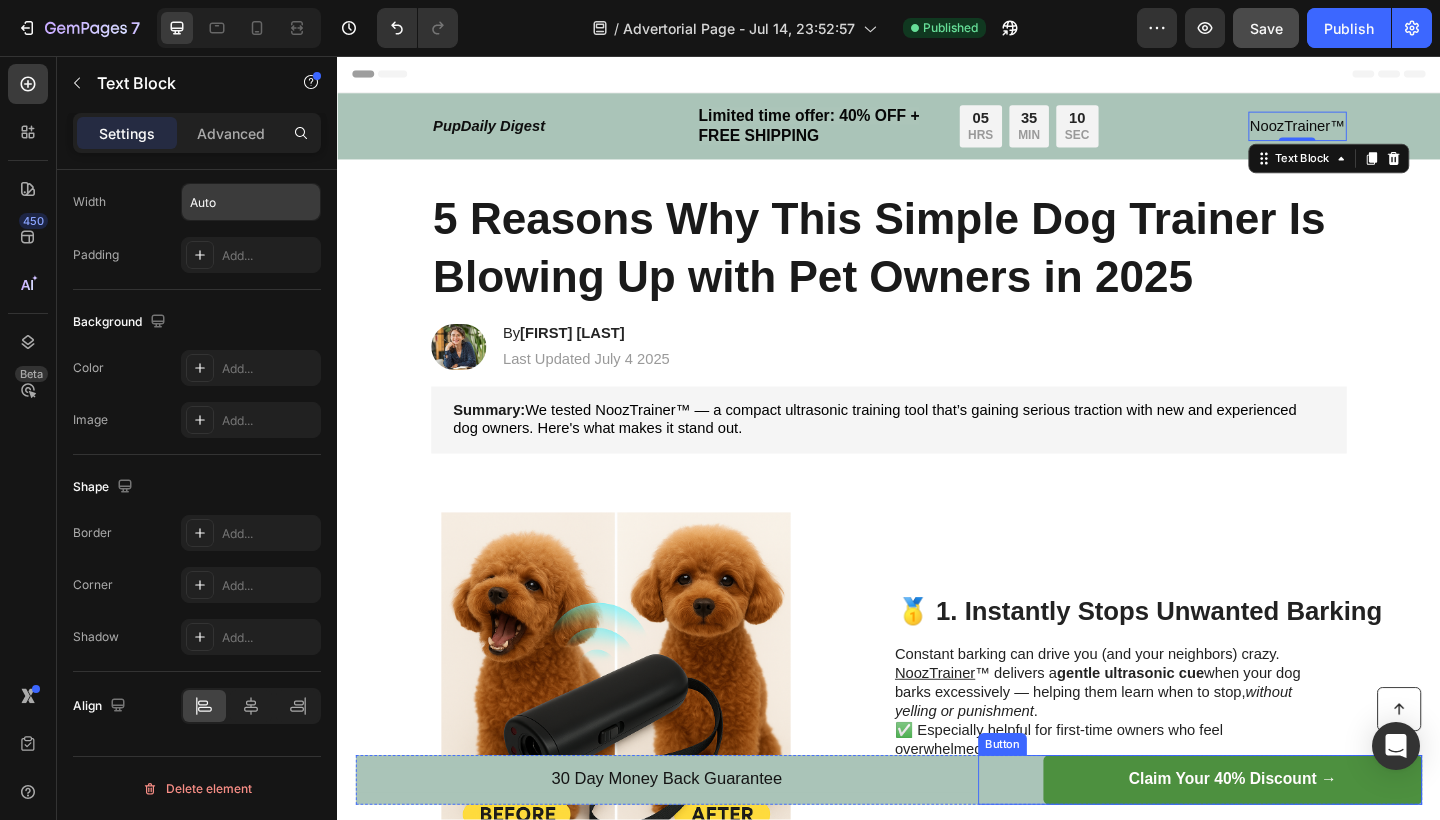 click on "Claim Your 40% Discount →" at bounding box center (1311, 844) 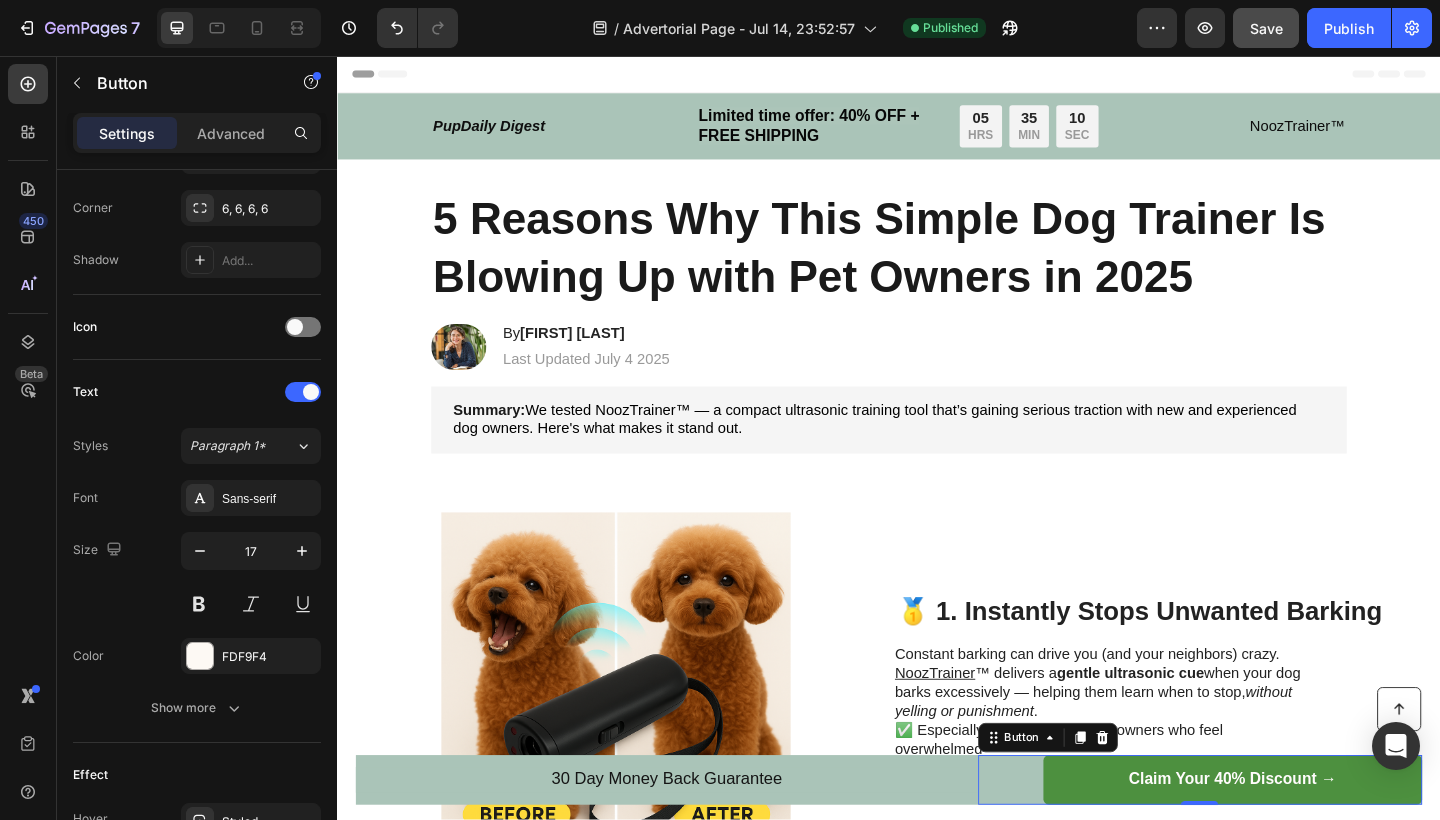 scroll, scrollTop: 0, scrollLeft: 0, axis: both 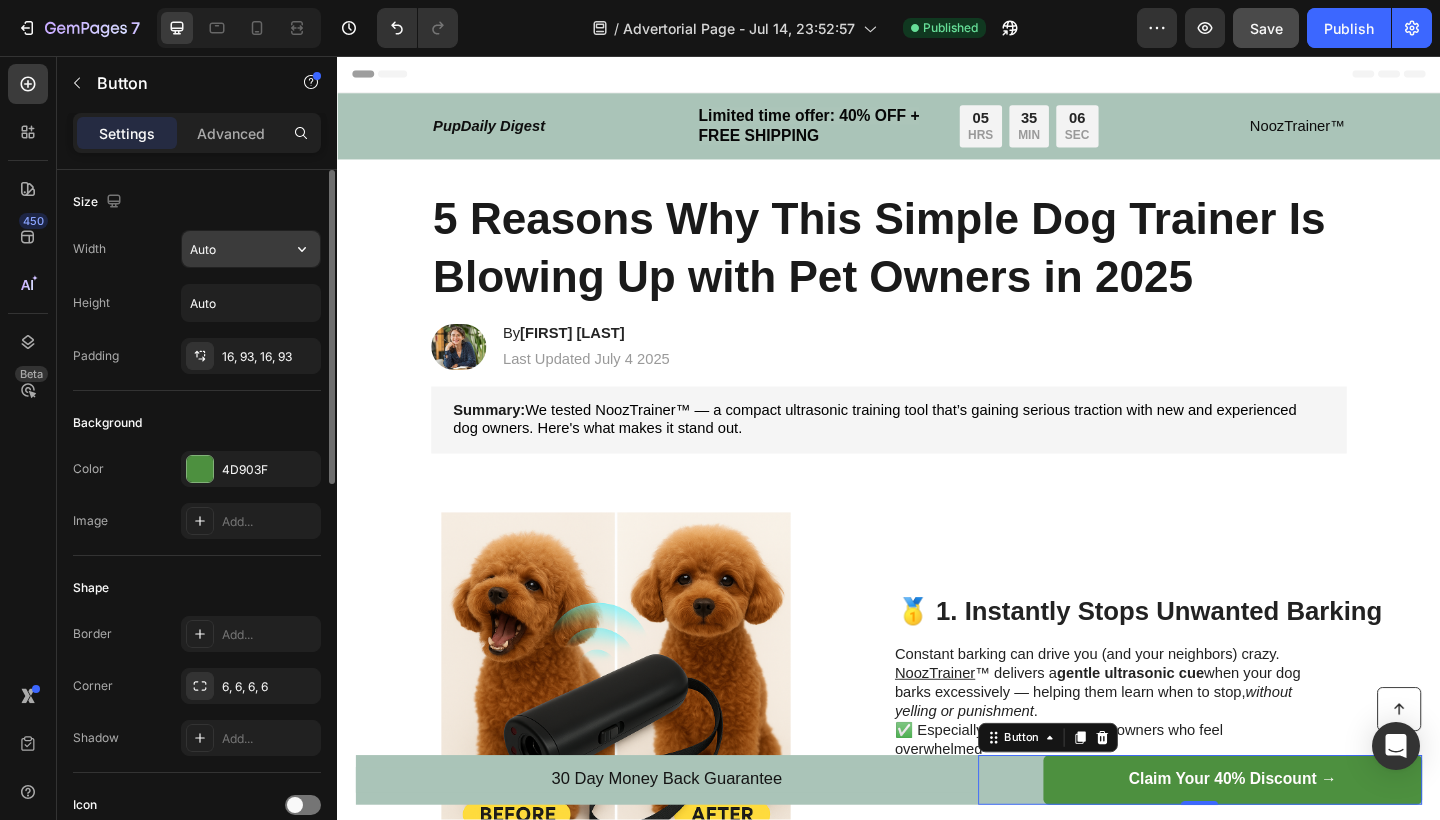 click on "Auto" at bounding box center (251, 249) 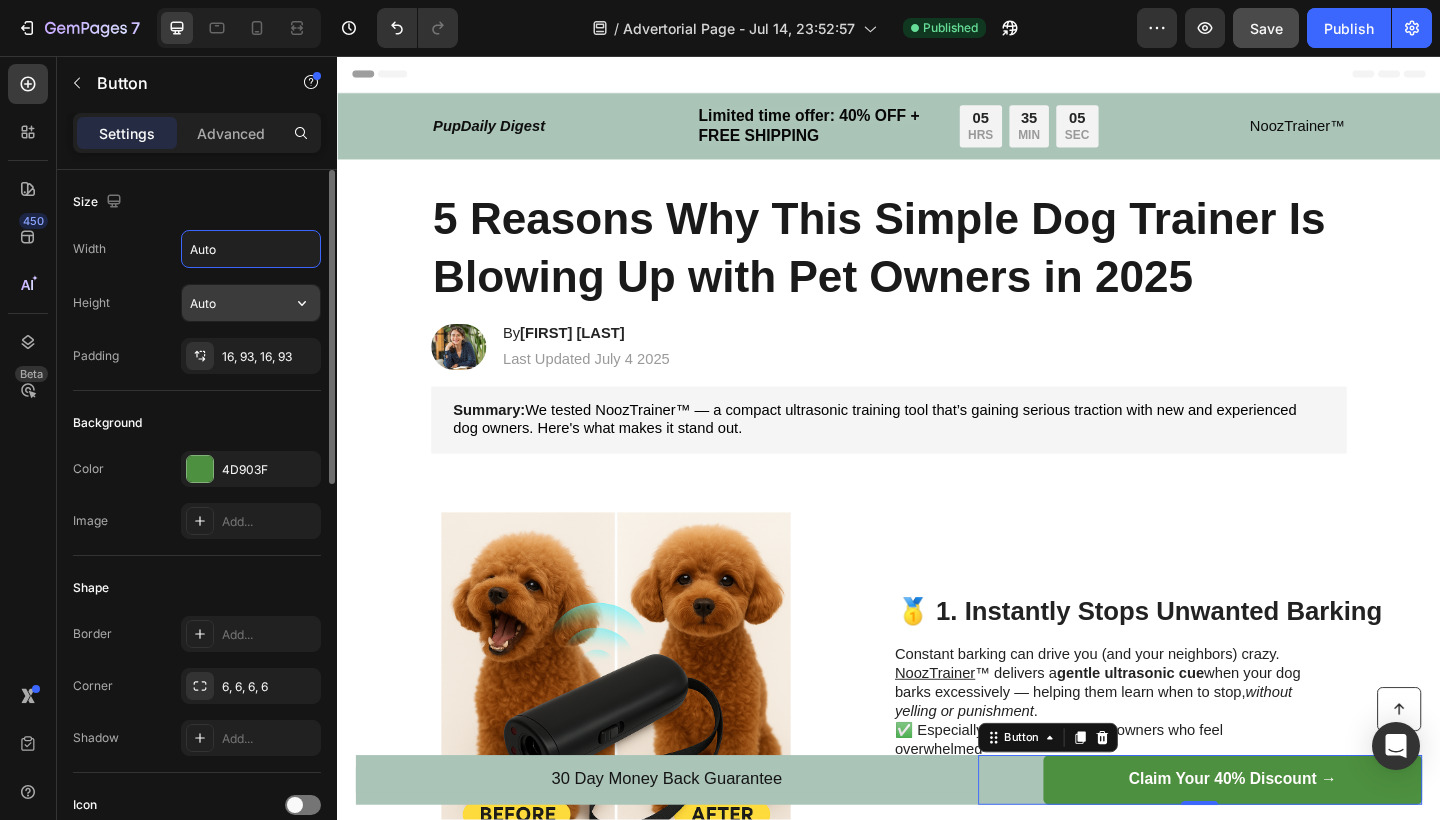 click on "Auto" at bounding box center (251, 303) 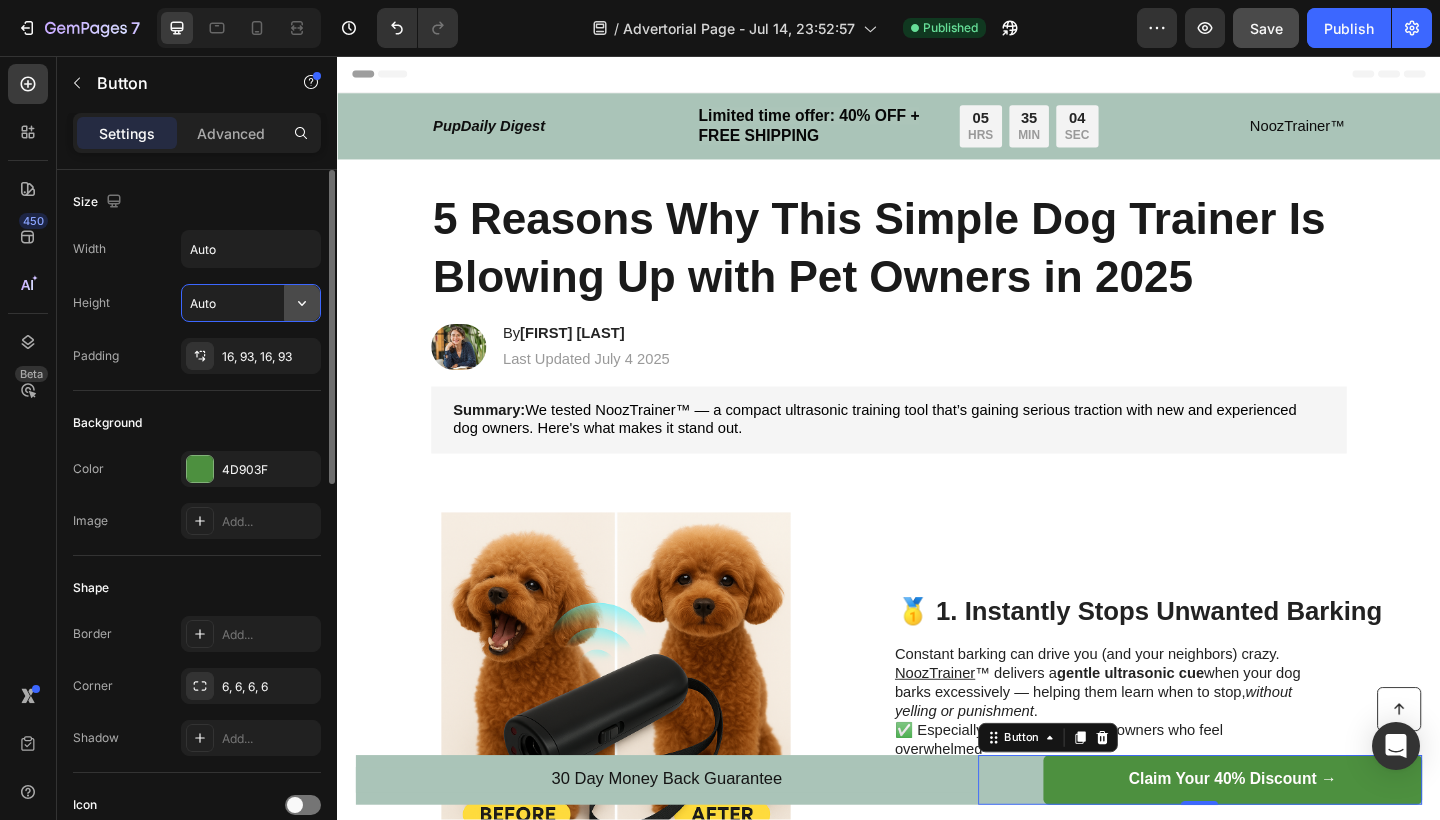 click 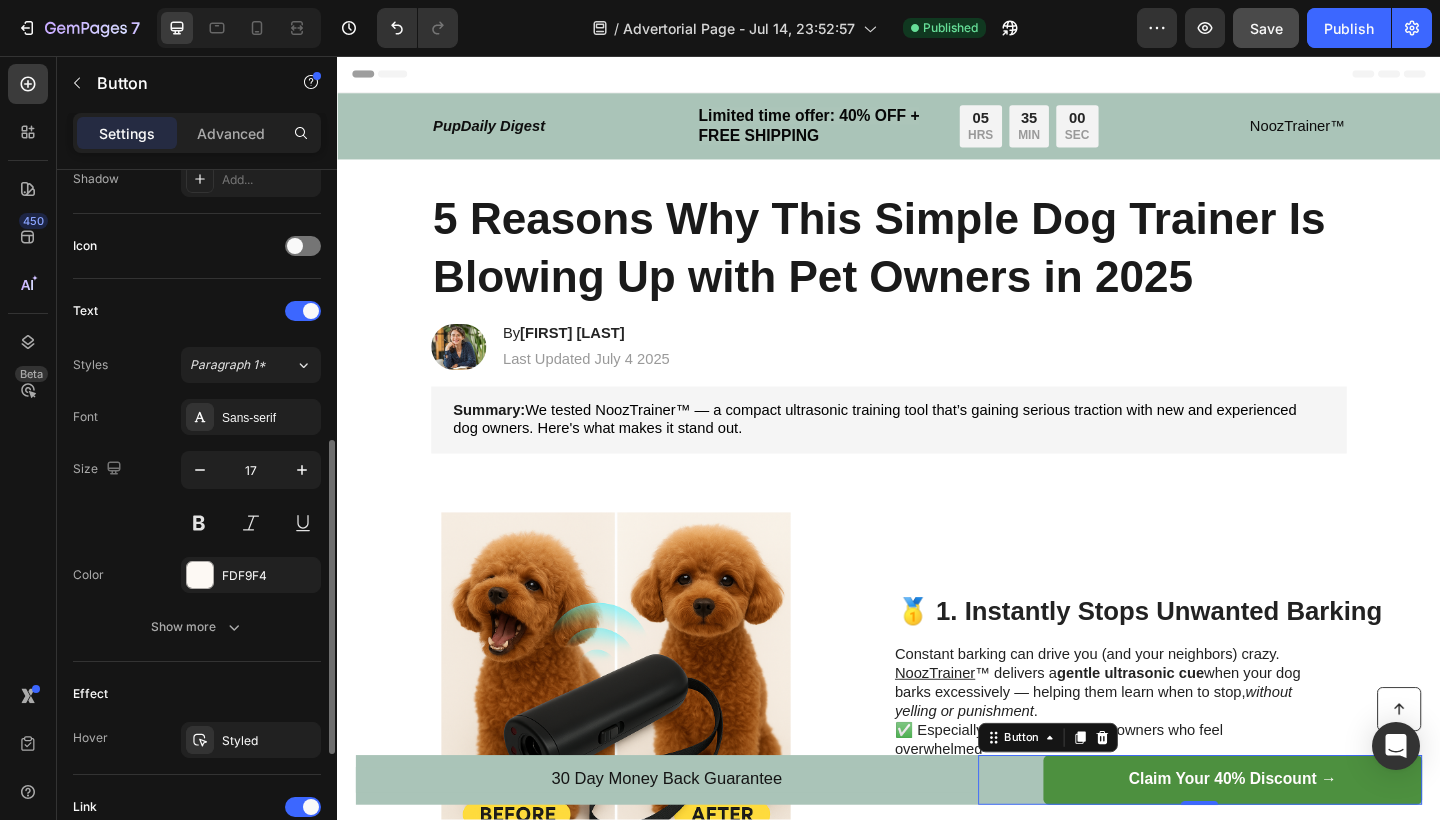 scroll, scrollTop: 574, scrollLeft: 0, axis: vertical 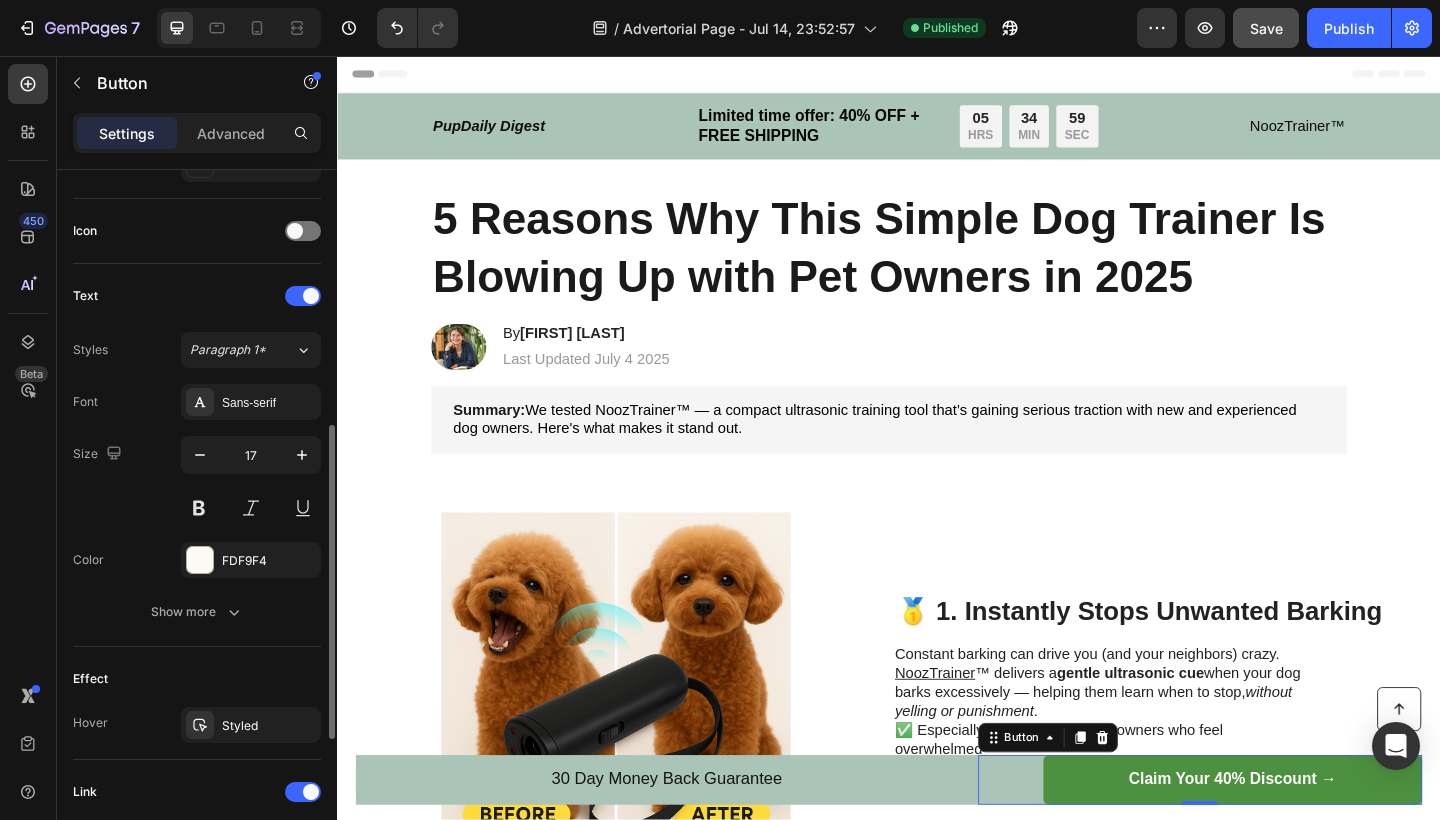 click on "Settings Advanced" at bounding box center (197, 141) 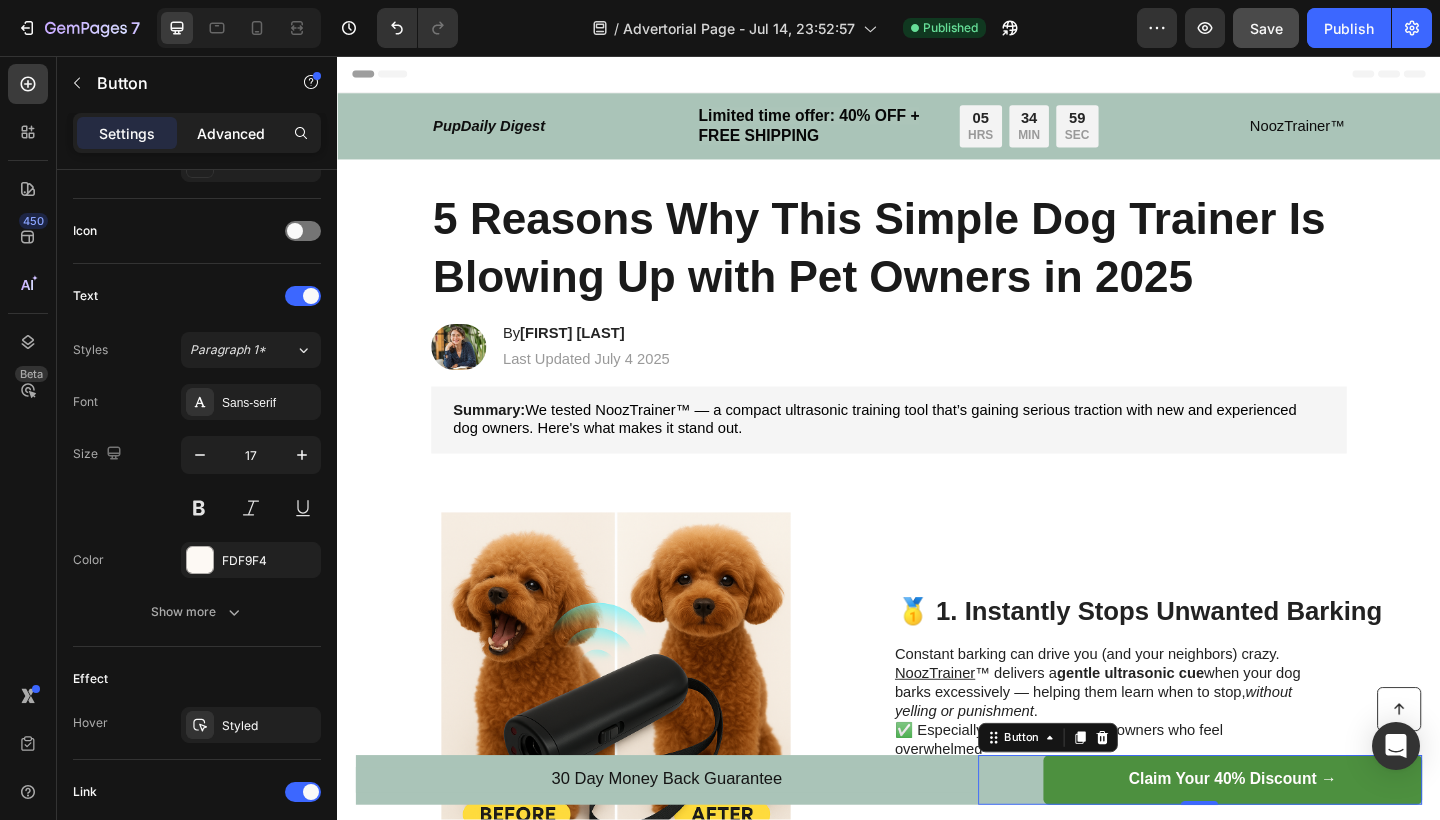 click on "Advanced" at bounding box center [231, 133] 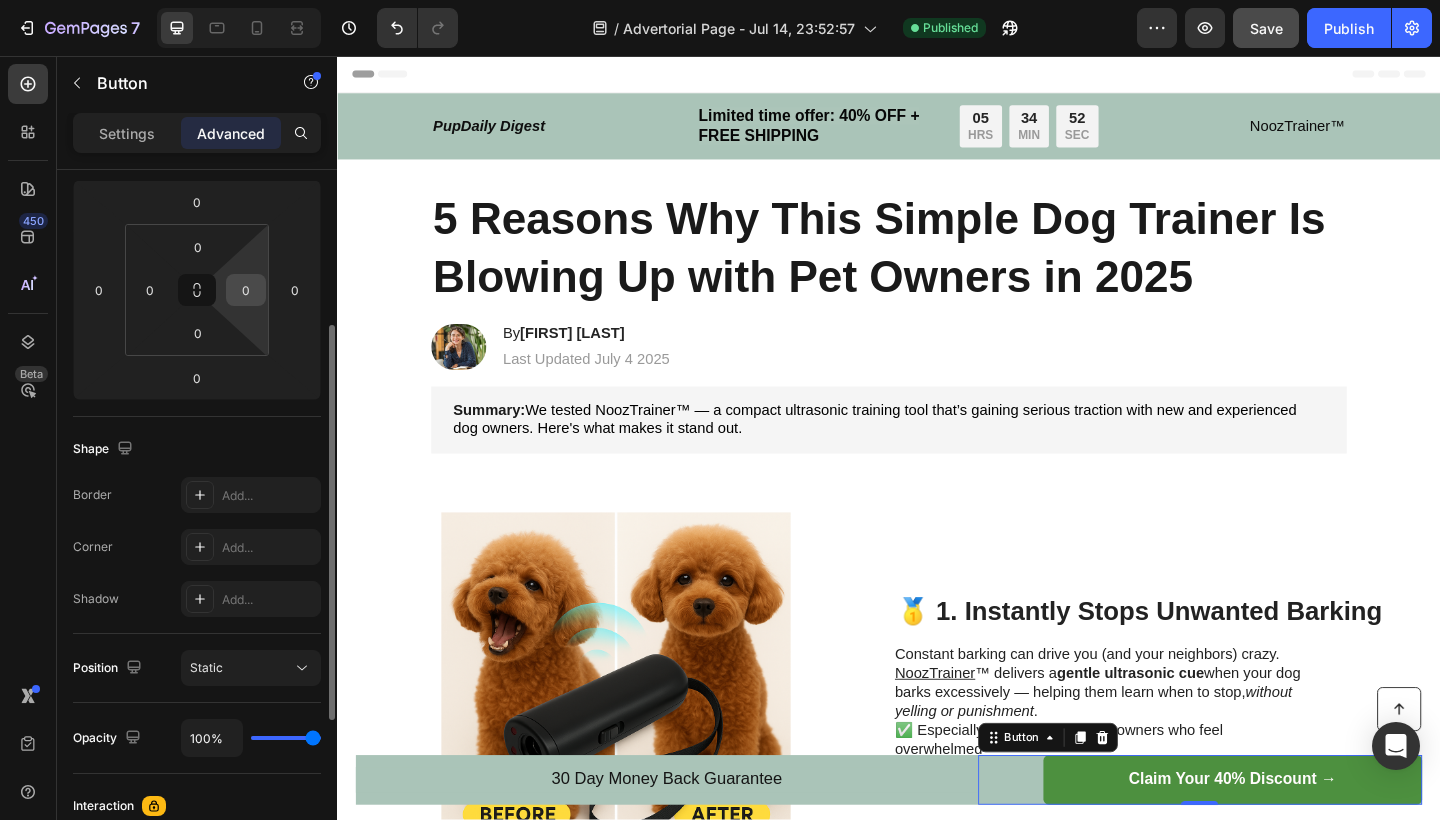 scroll, scrollTop: 267, scrollLeft: 0, axis: vertical 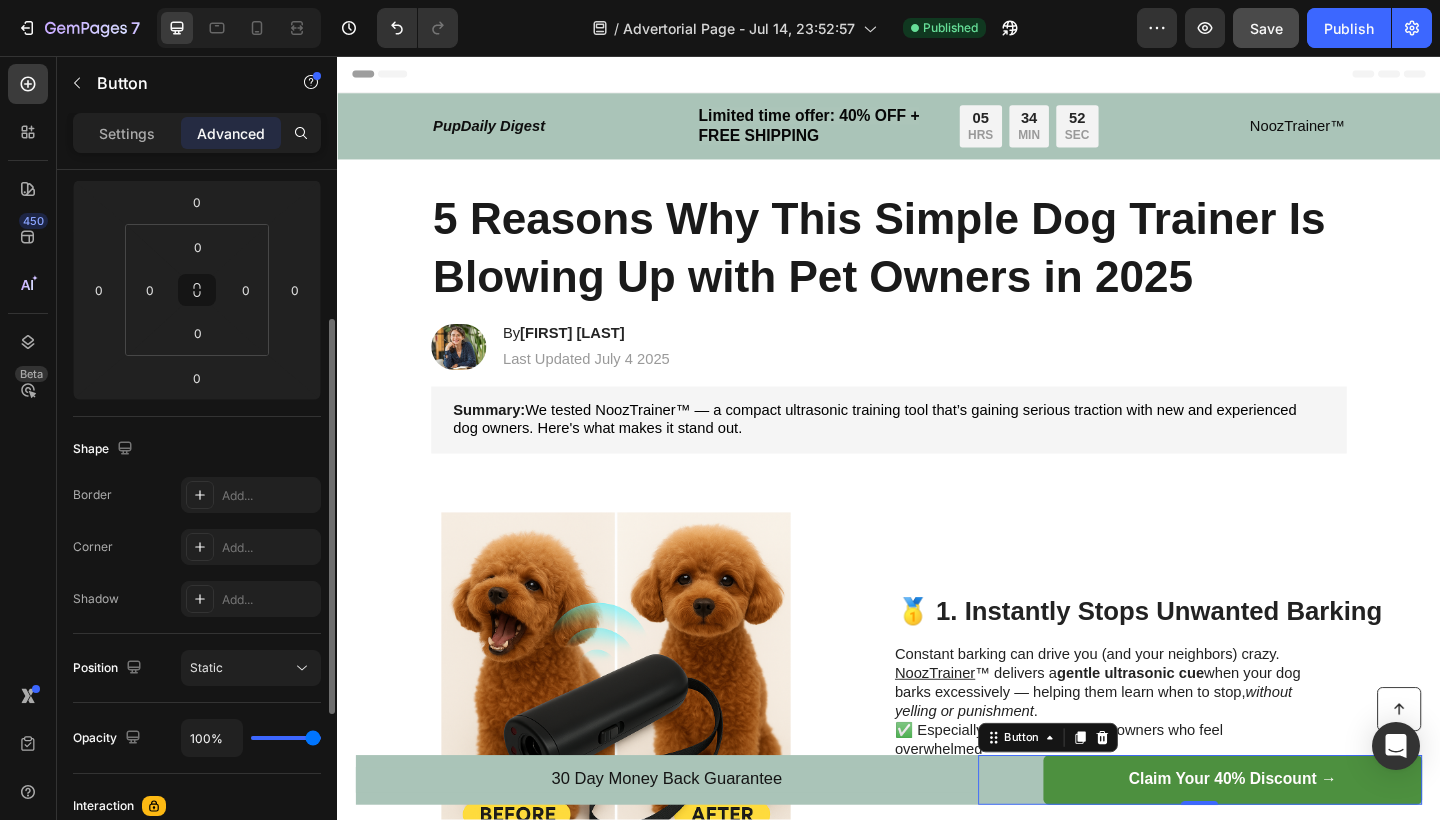 click on "Position Static" 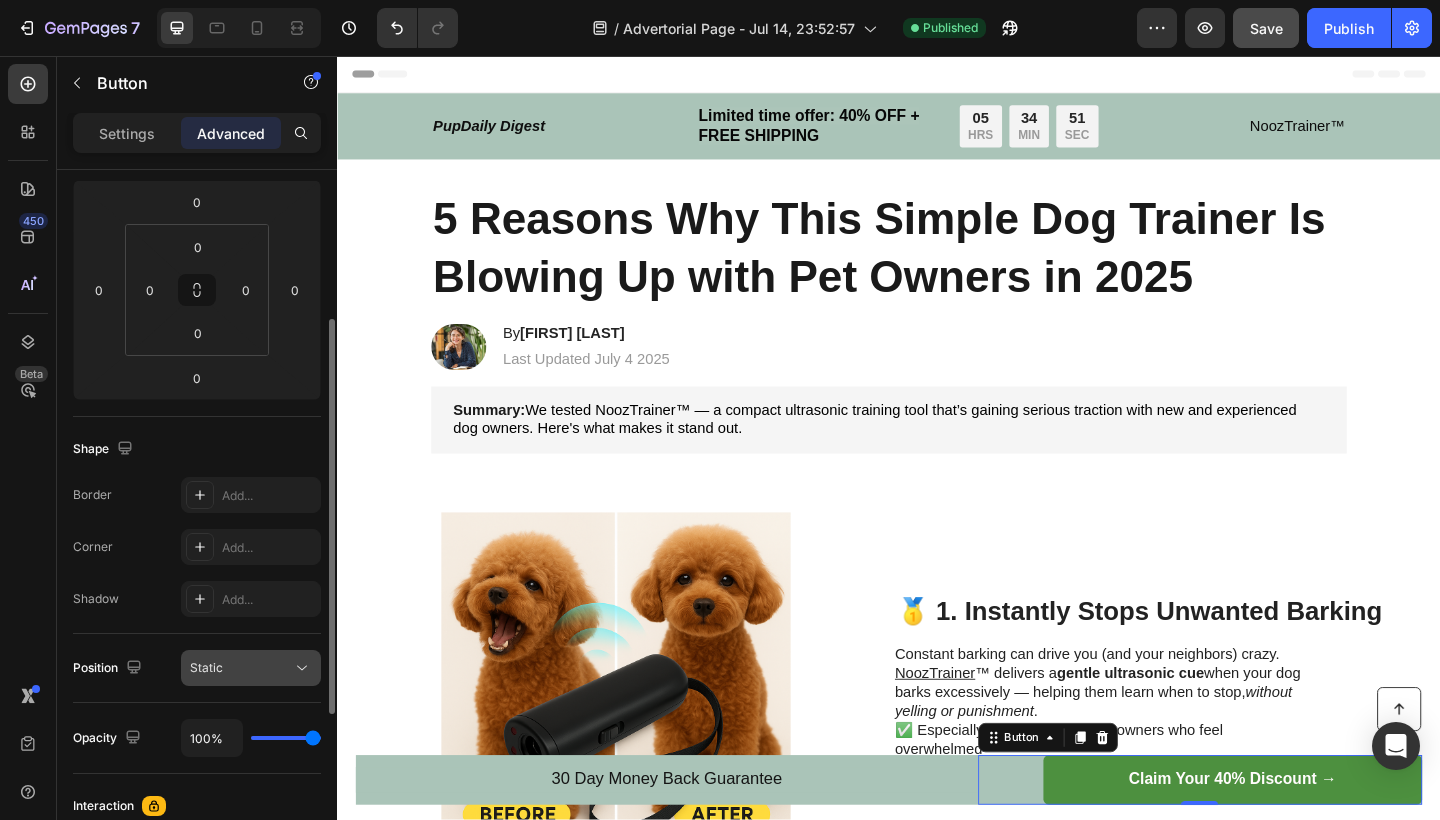click on "Static" 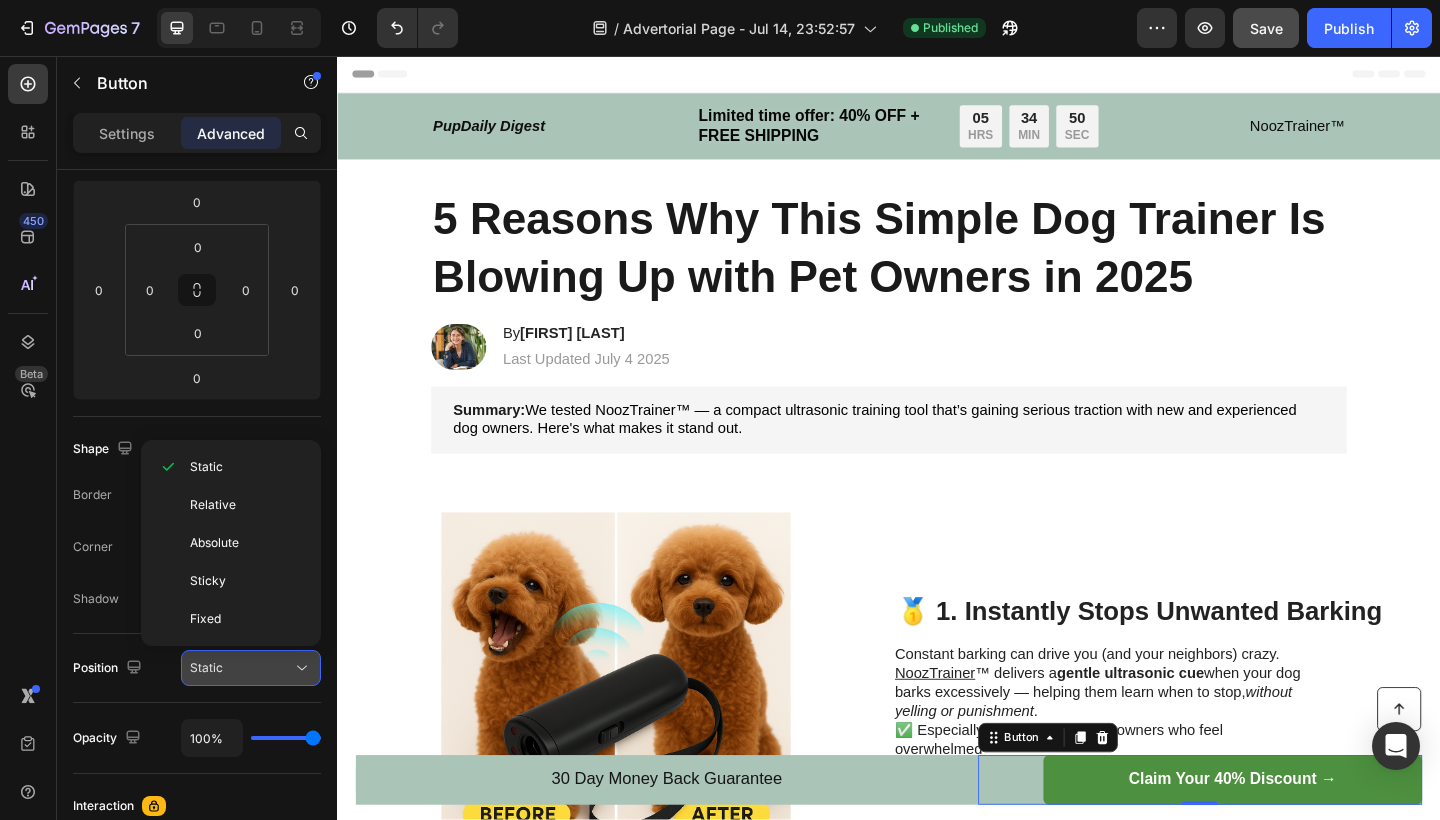 click on "Static" 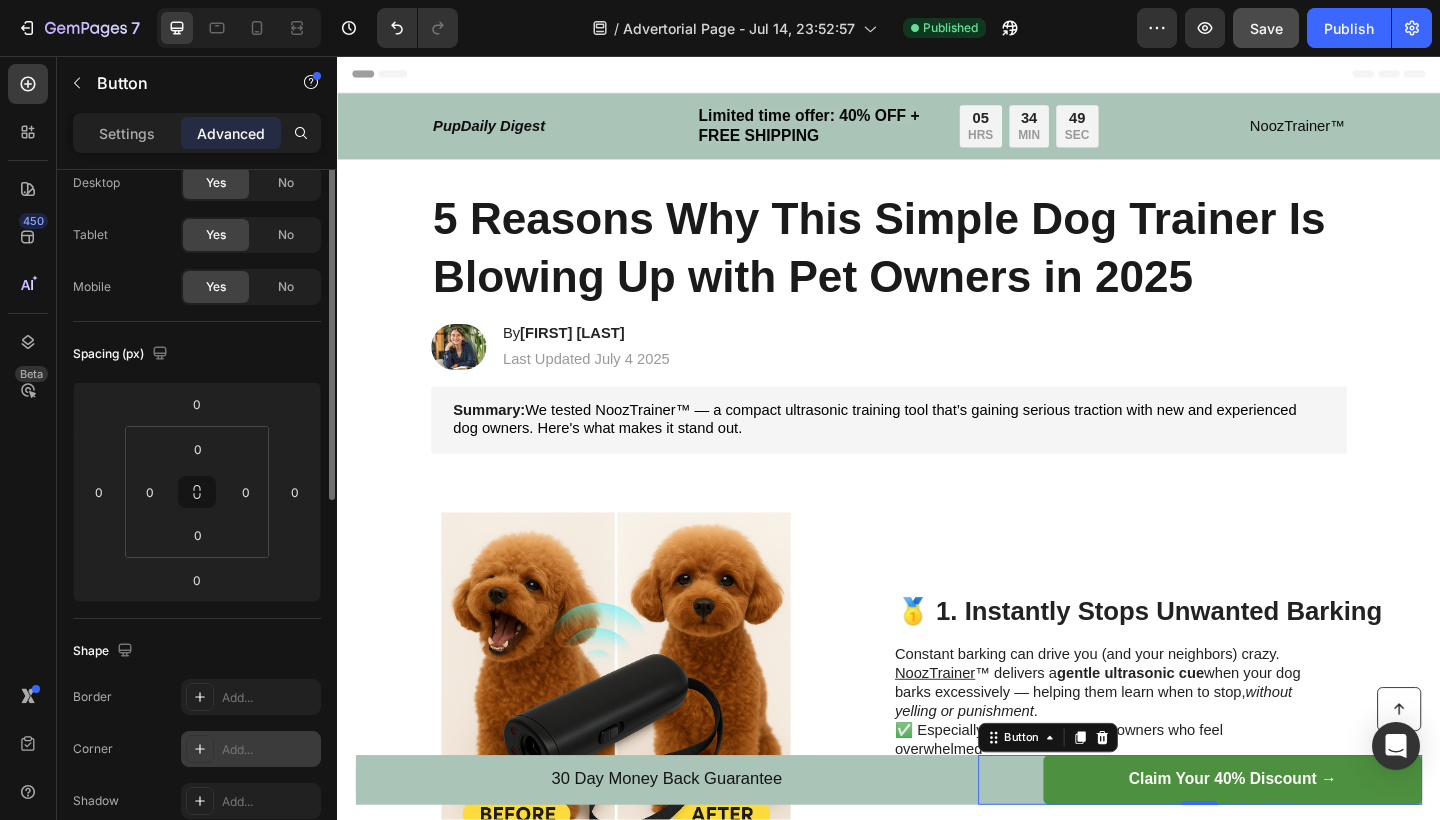 scroll, scrollTop: 0, scrollLeft: 0, axis: both 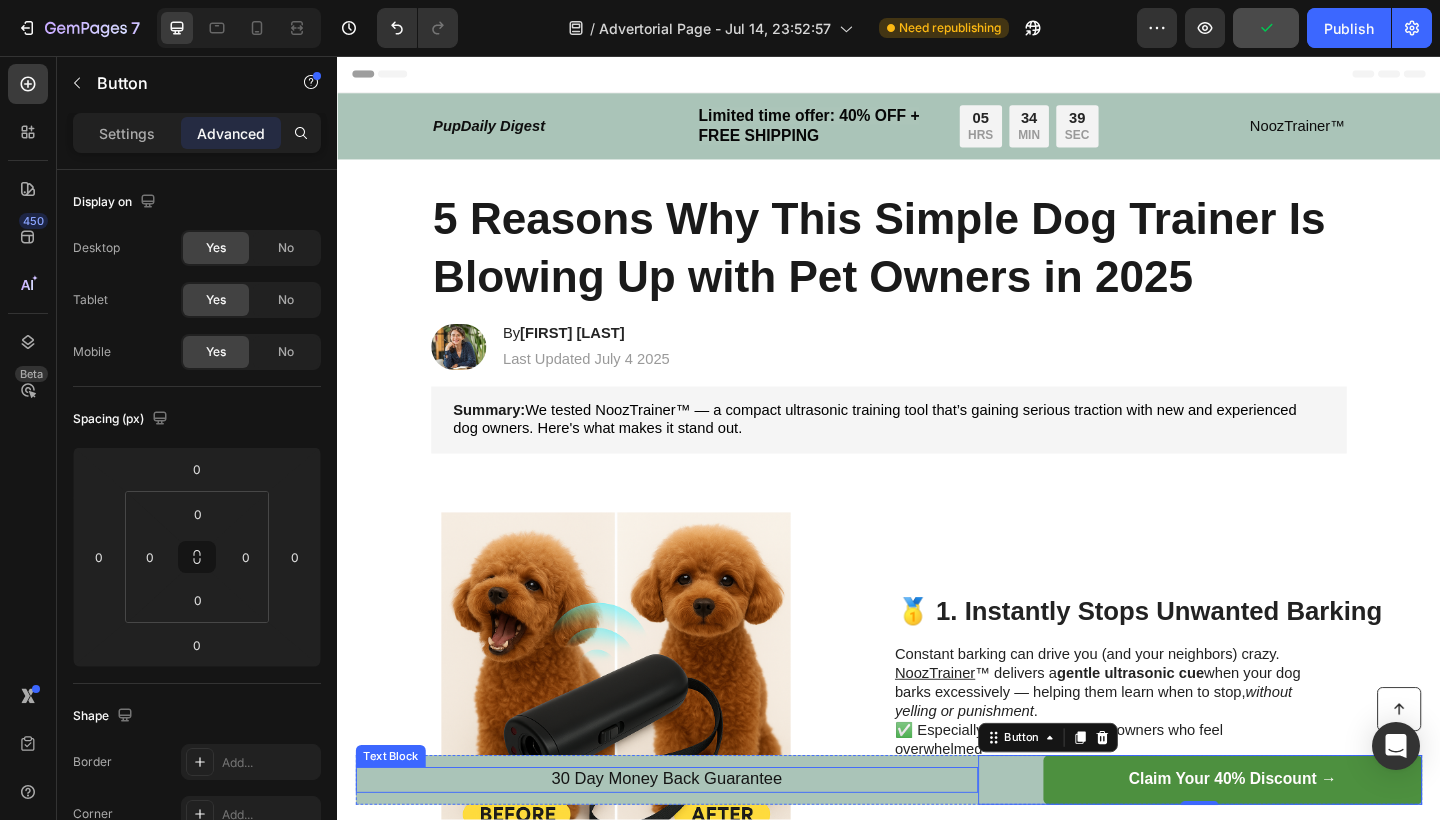 click on "30 Day Money Back Guarantee" at bounding box center (695, 843) 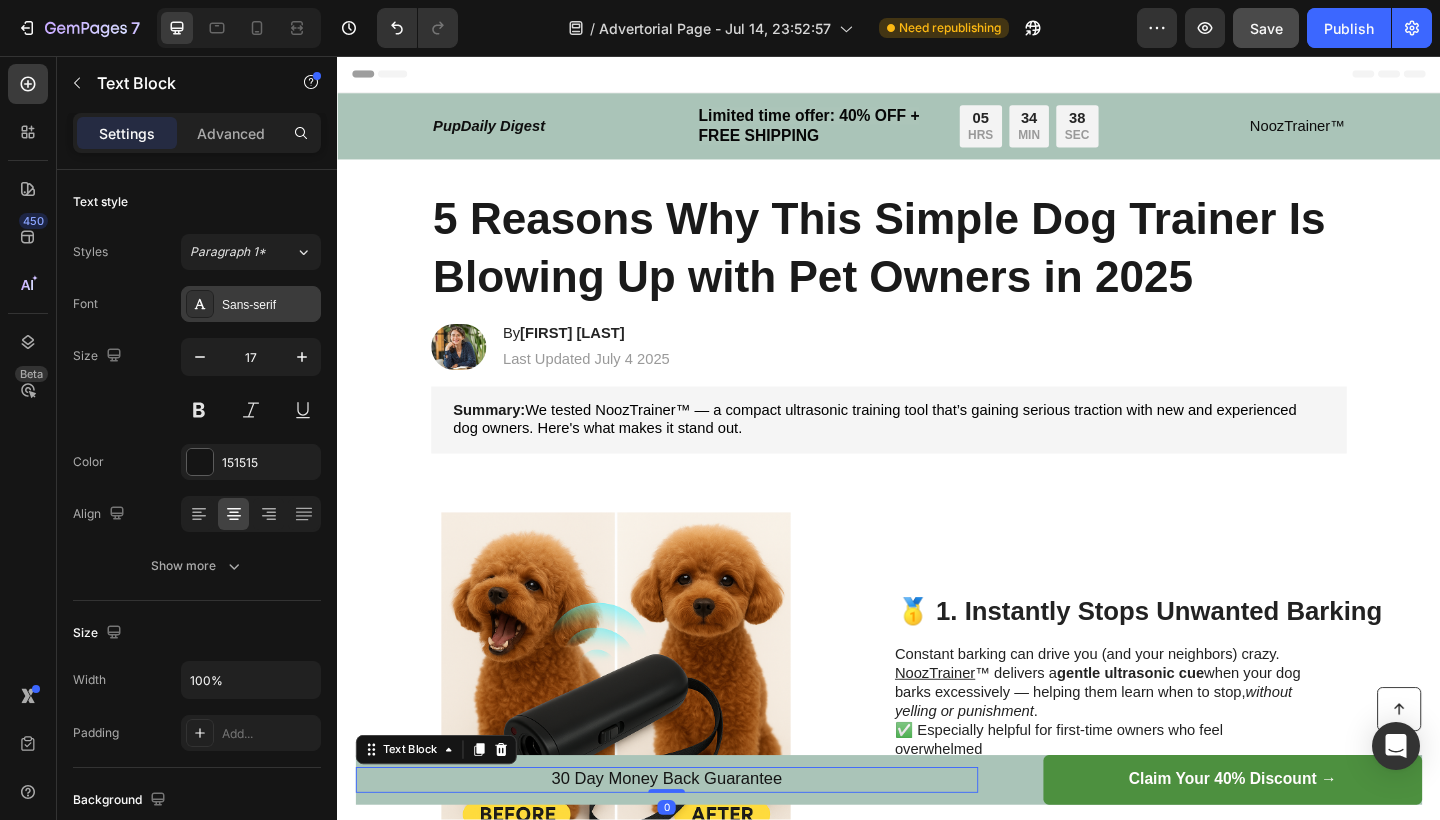 click on "Sans-serif" at bounding box center (269, 305) 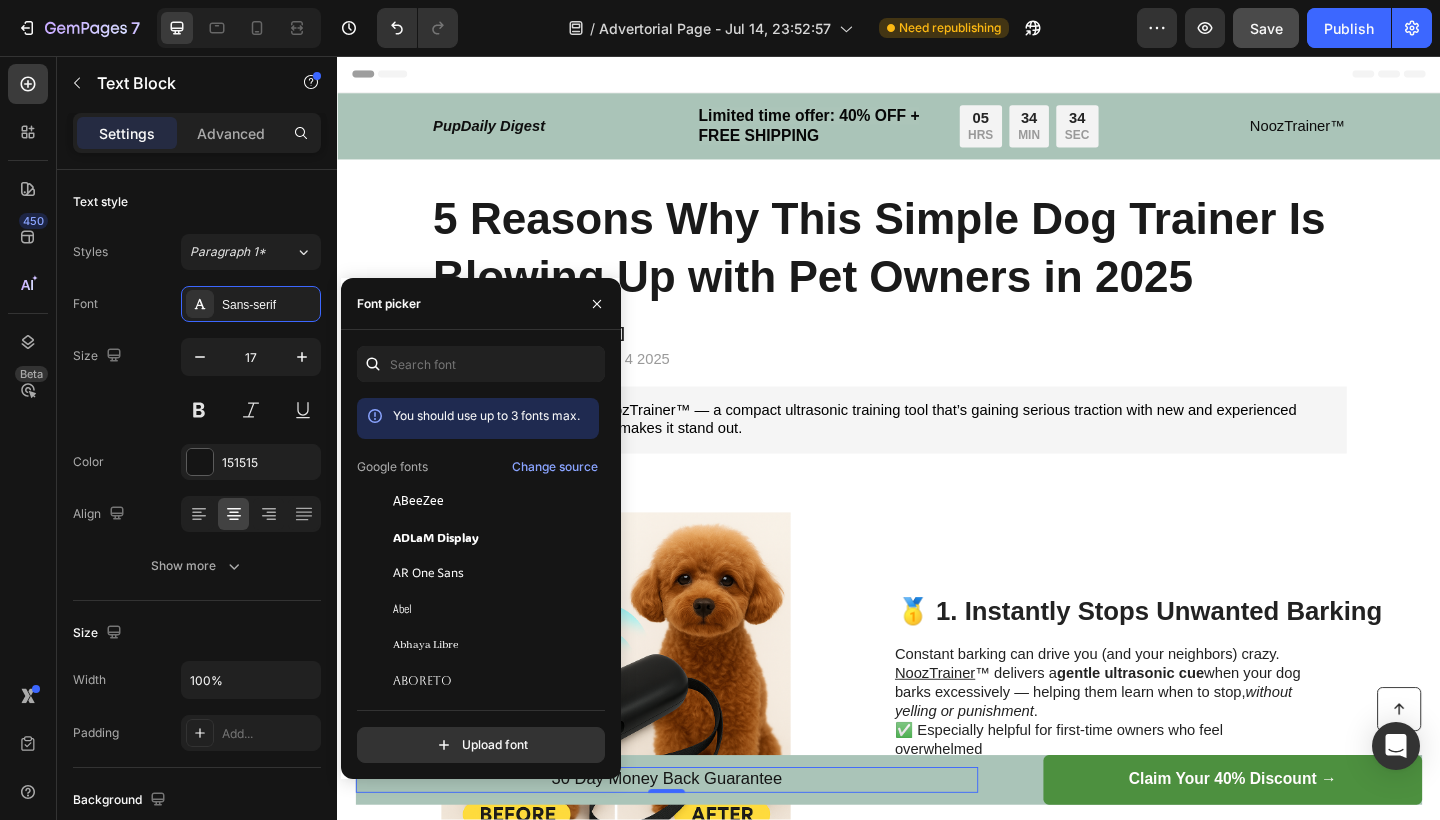scroll, scrollTop: 0, scrollLeft: 0, axis: both 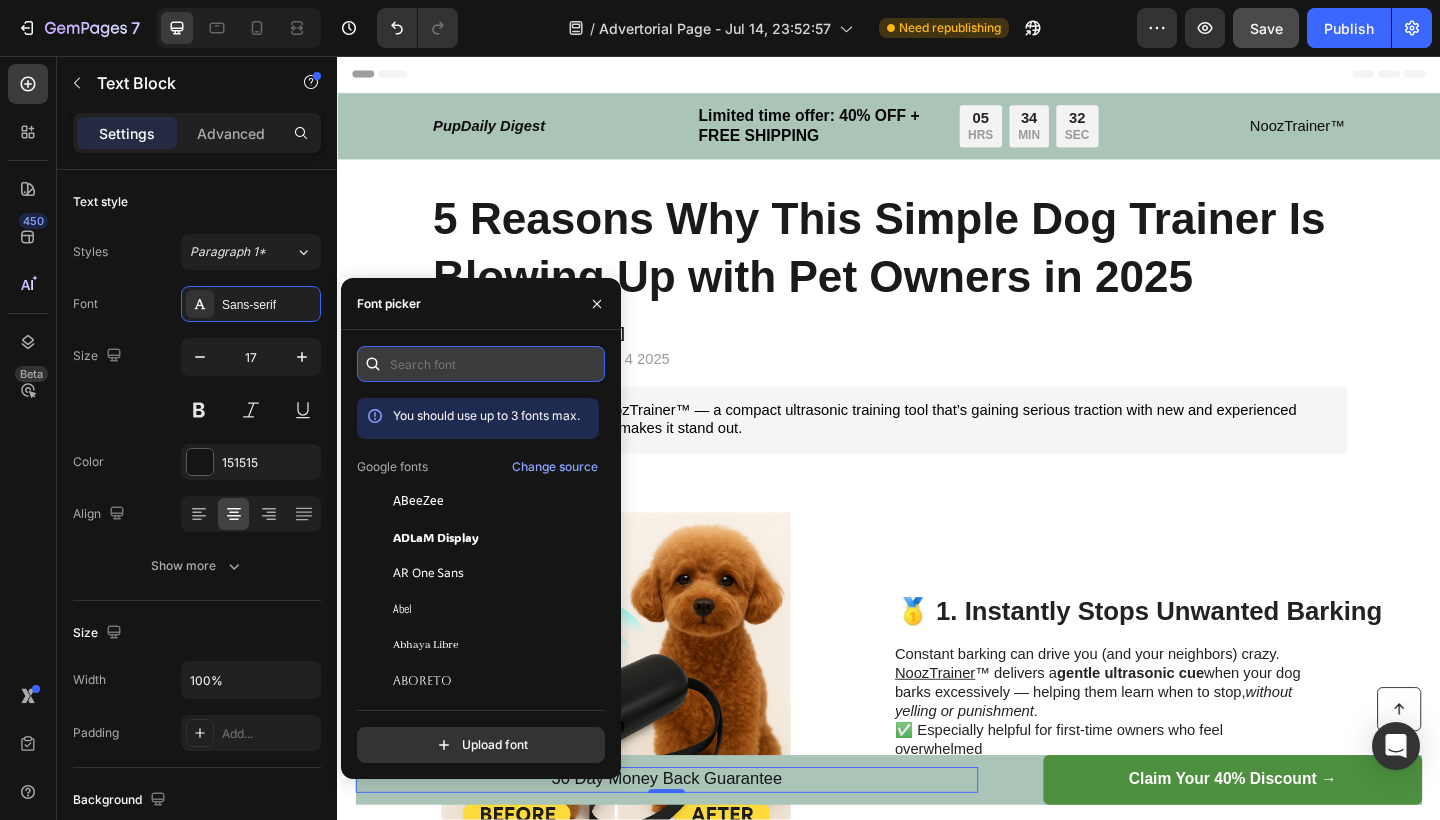 click at bounding box center (481, 364) 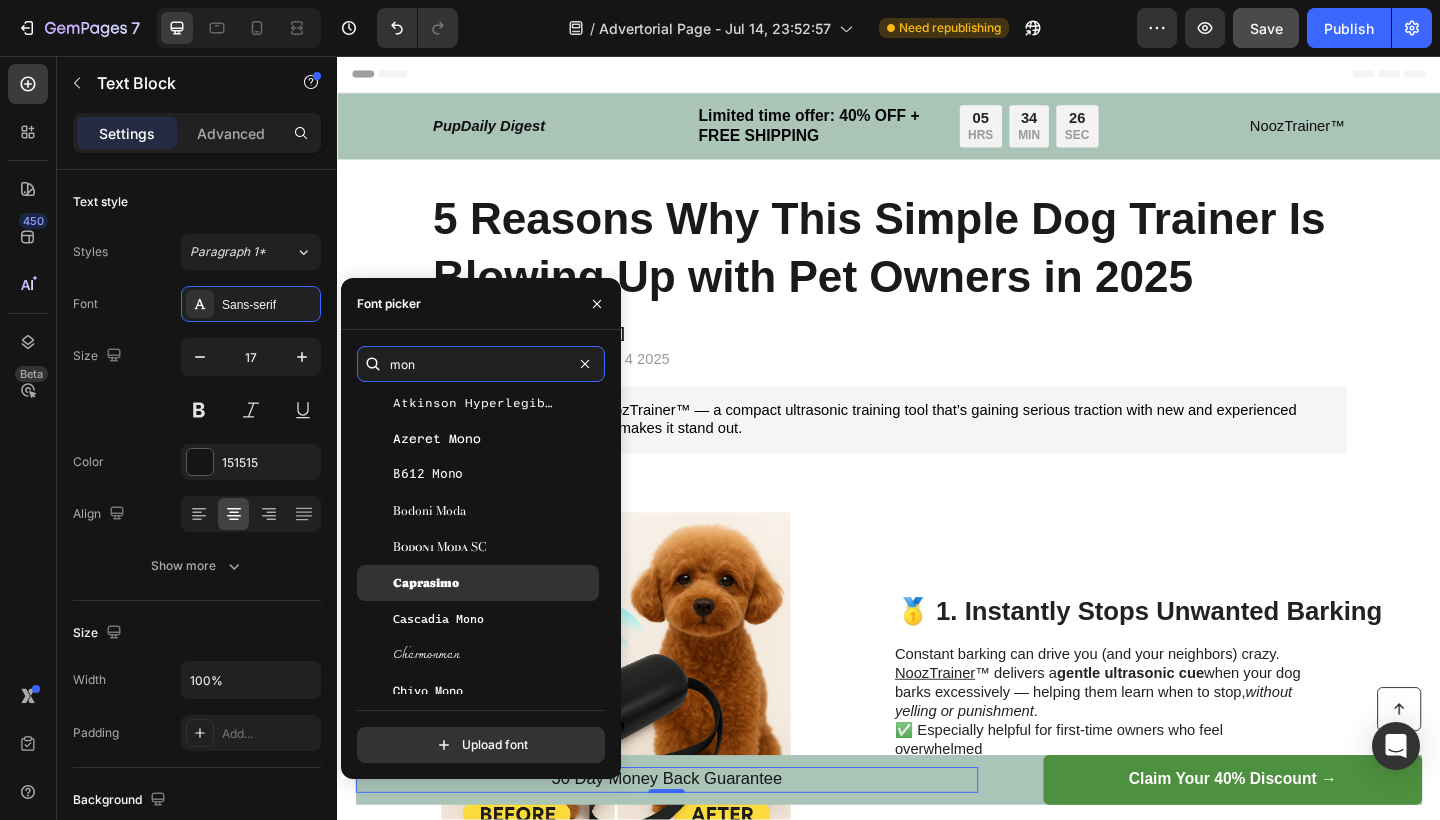 scroll, scrollTop: 0, scrollLeft: 0, axis: both 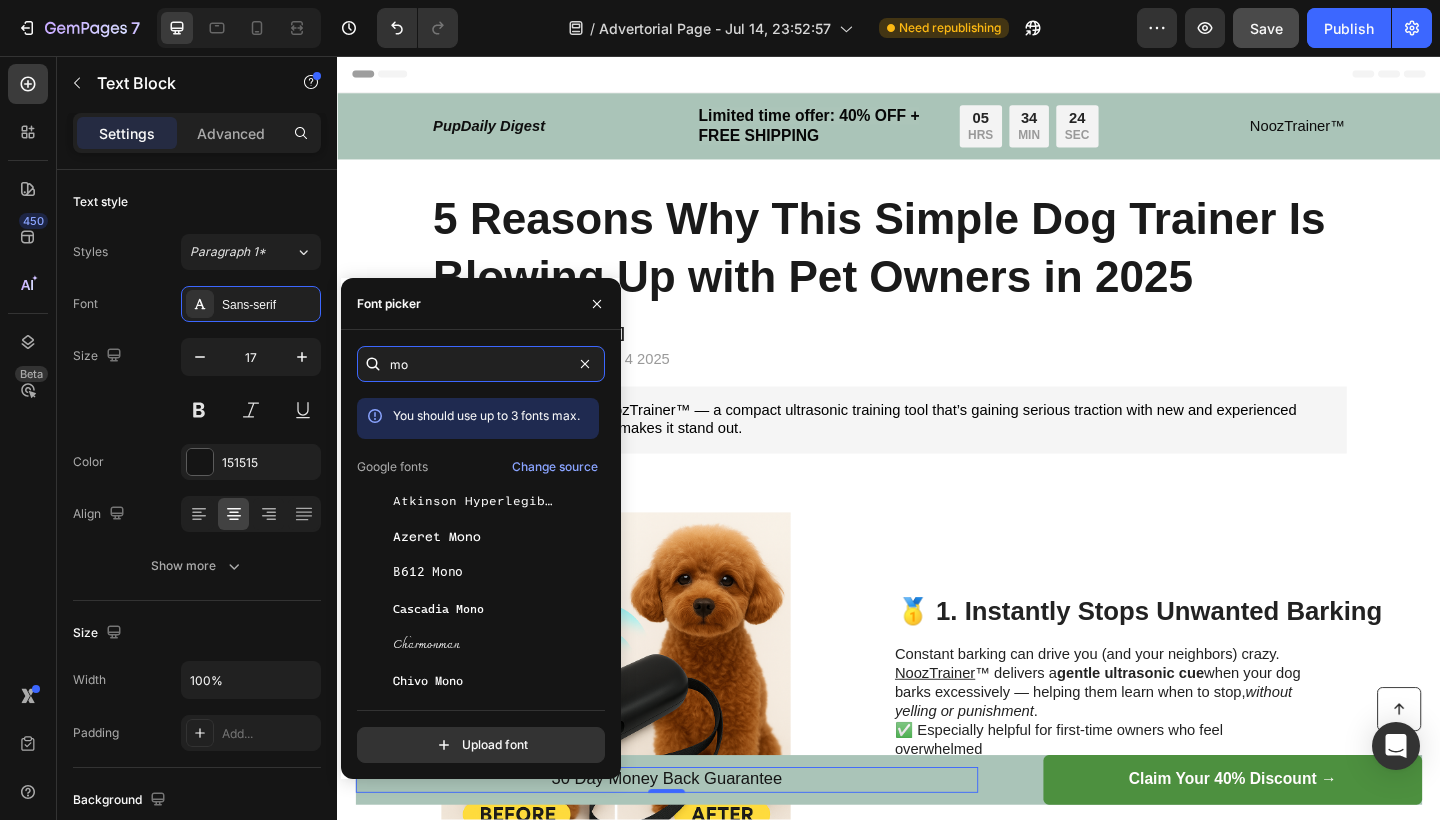 type on "m" 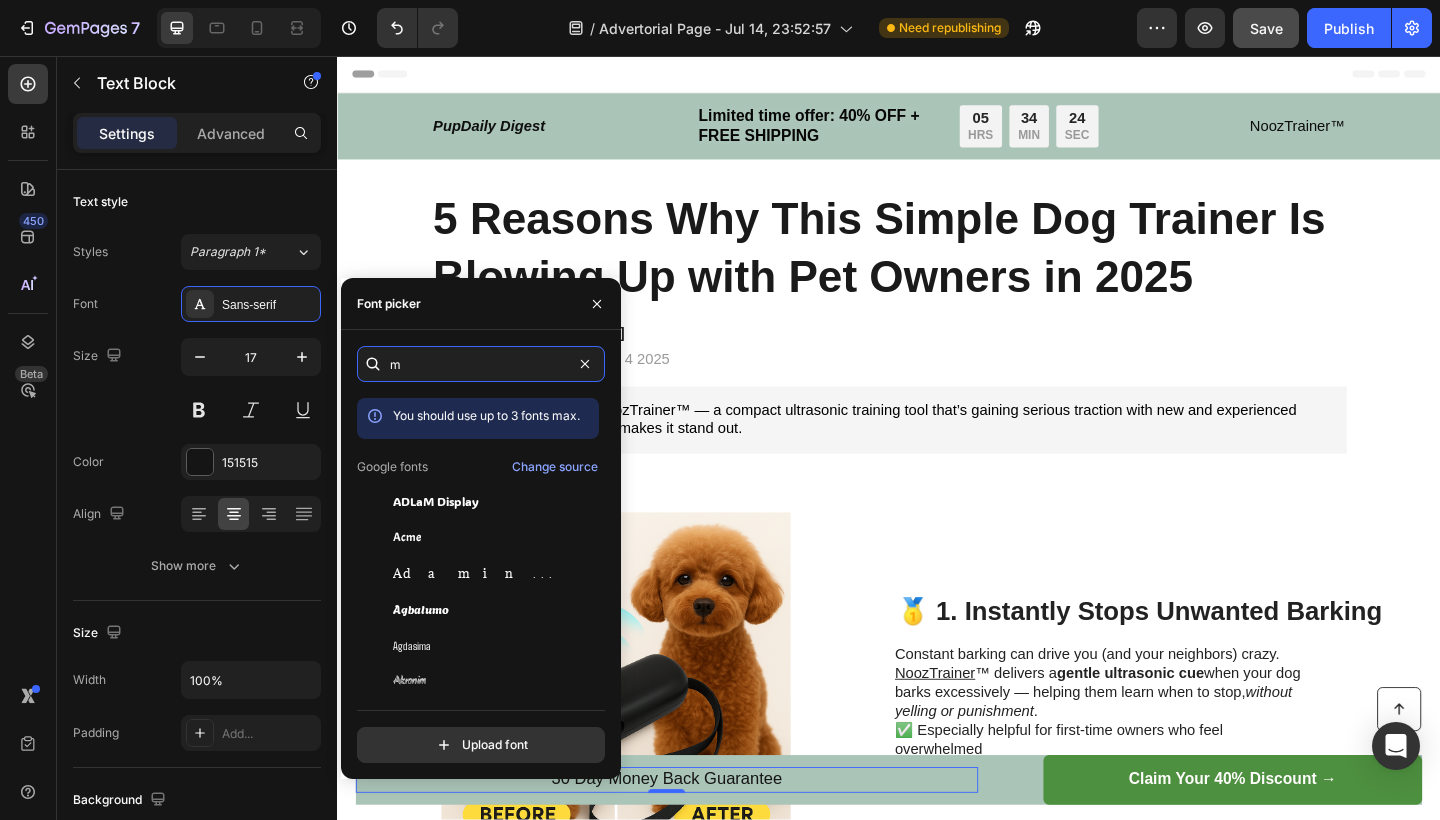 type 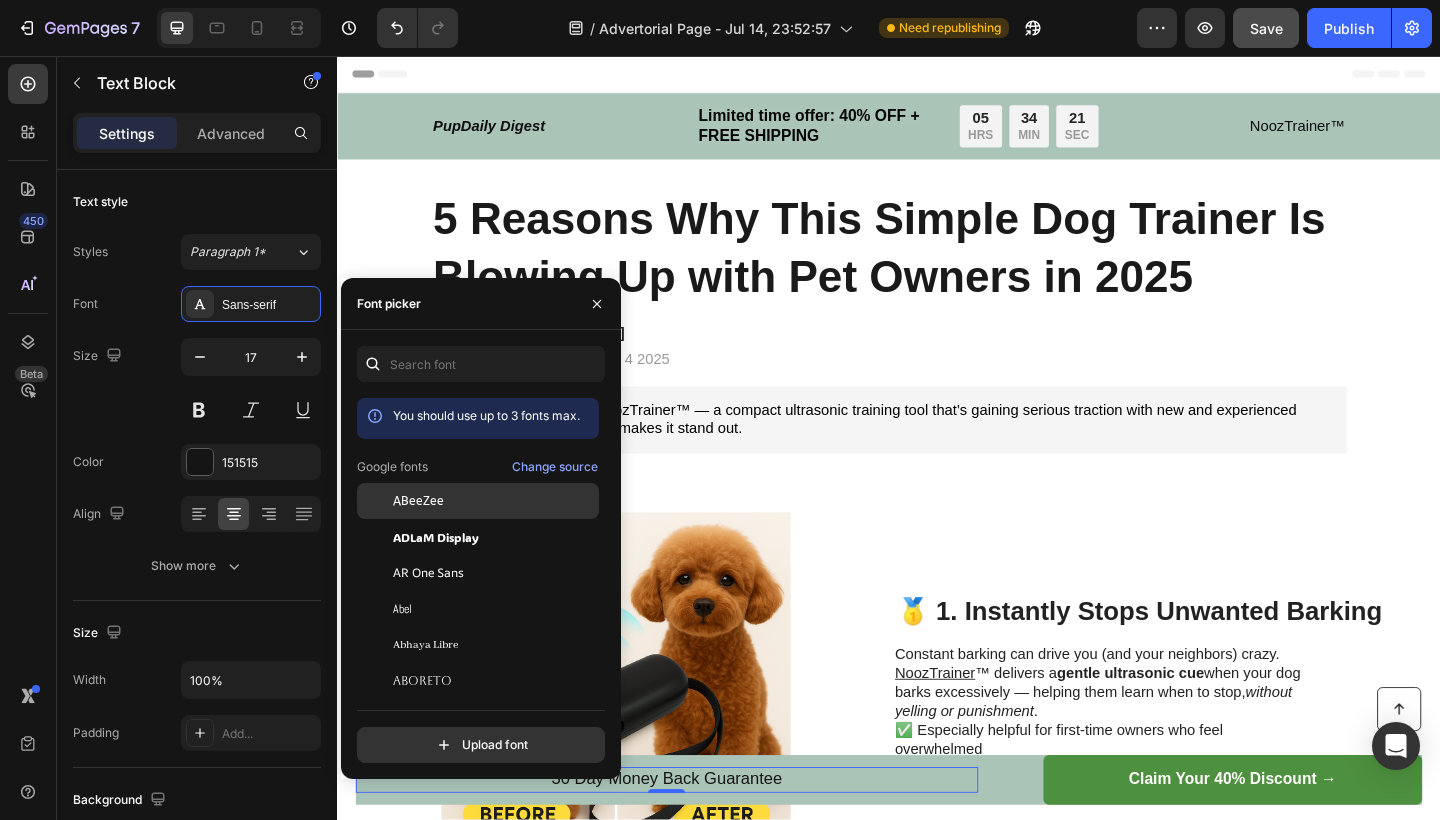 click on "ABeeZee" at bounding box center (494, 501) 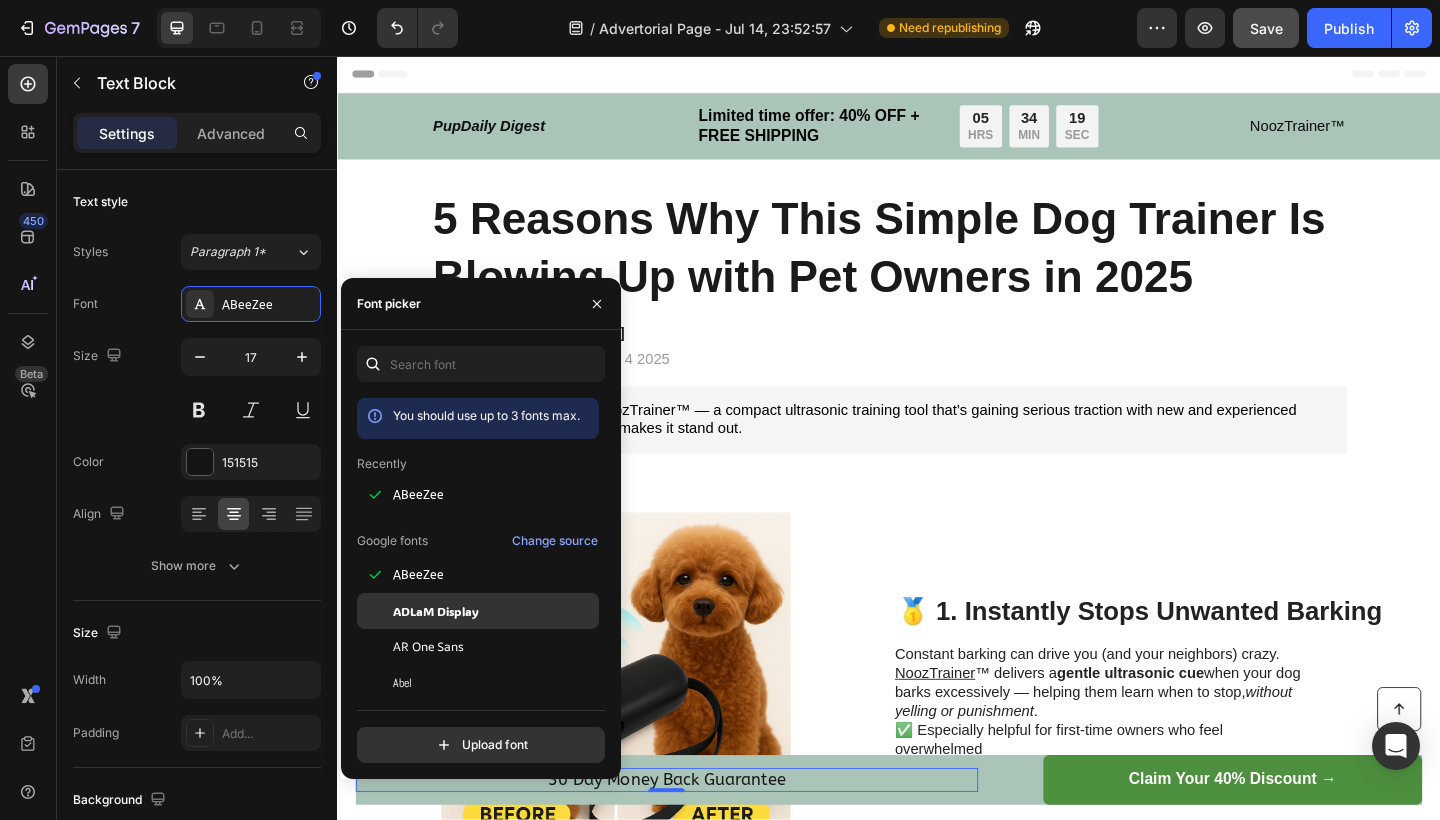 click on "ADLaM Display" 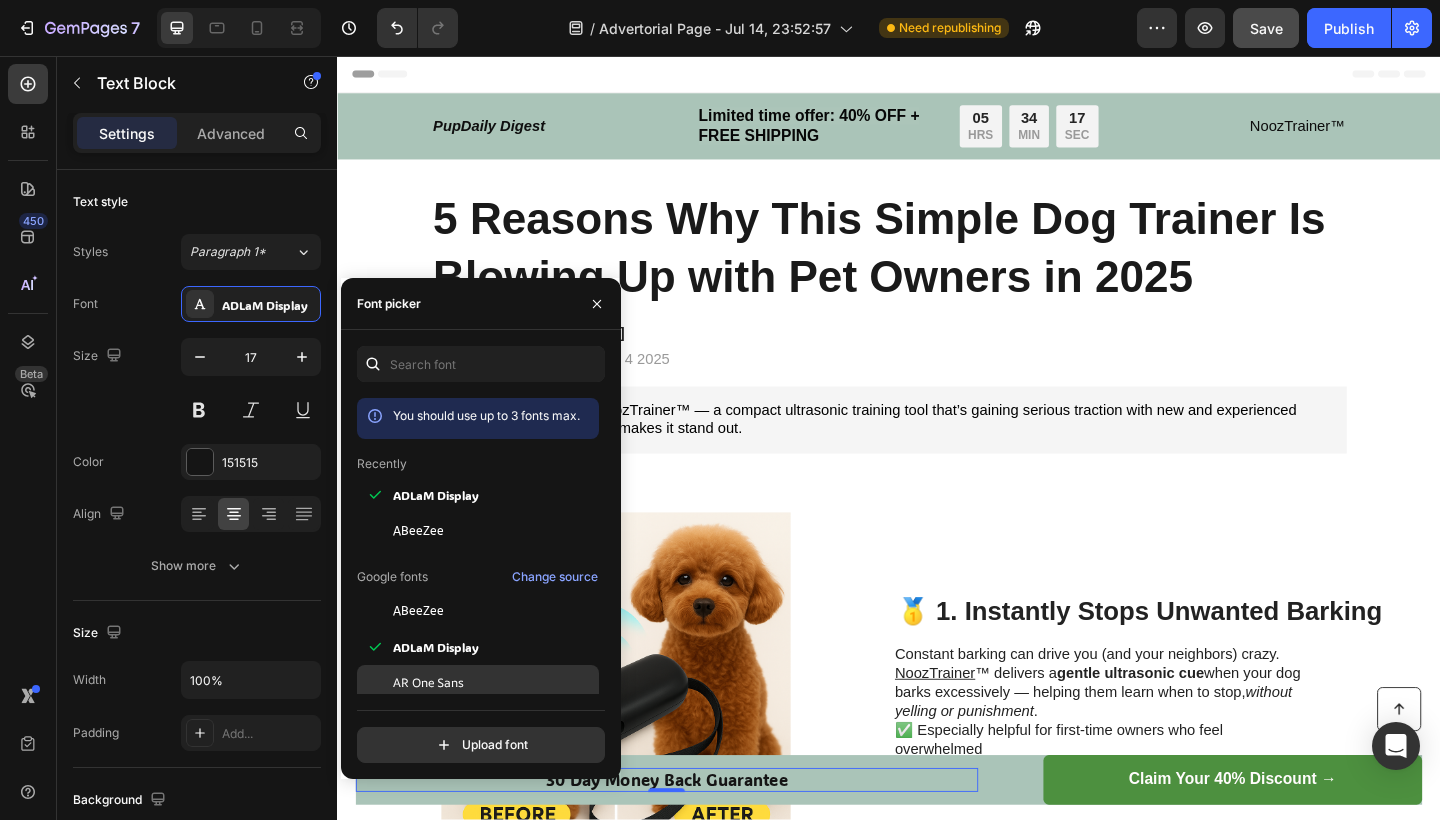 click on "AR One Sans" at bounding box center [428, 683] 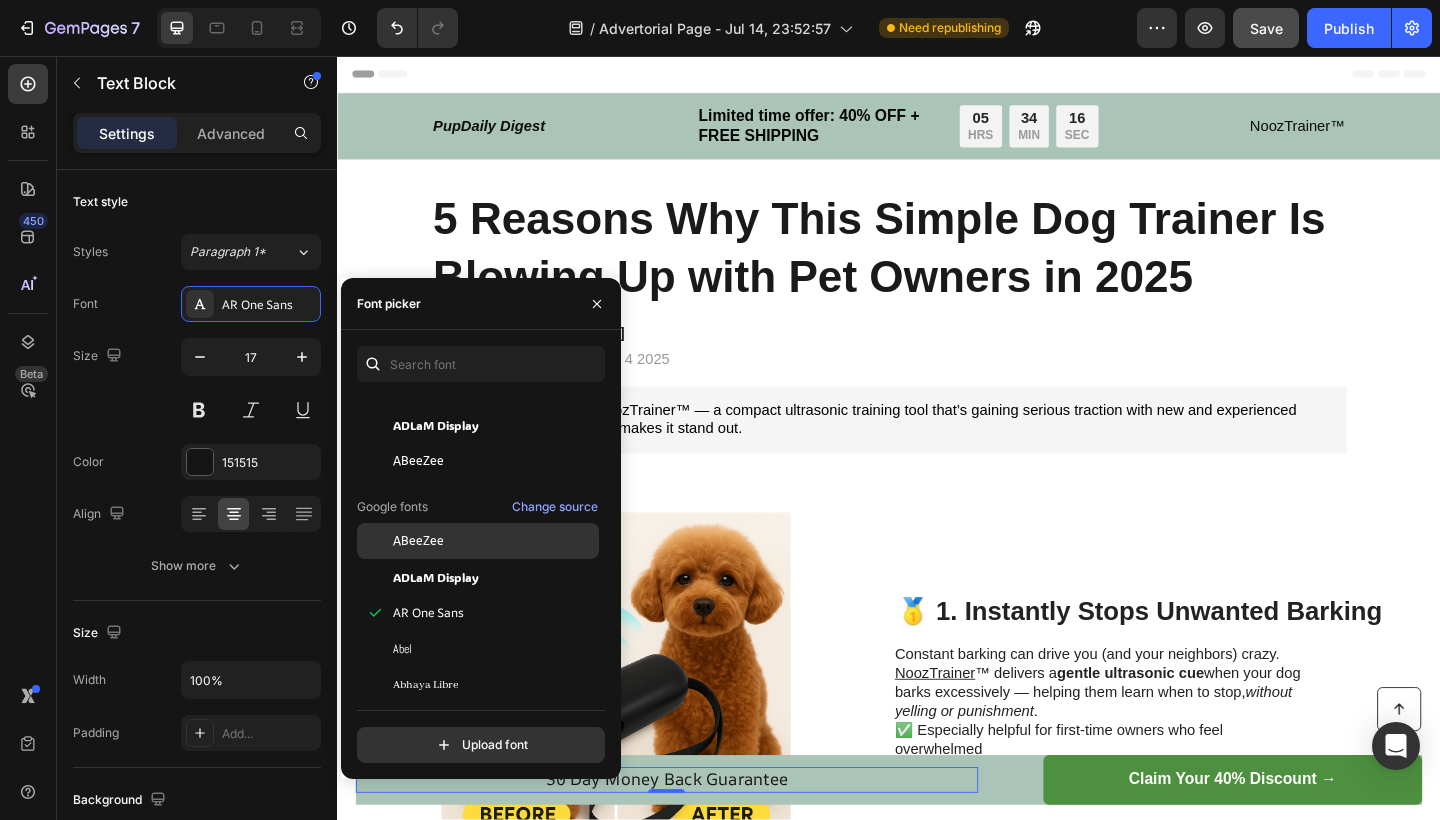 scroll, scrollTop: 106, scrollLeft: 0, axis: vertical 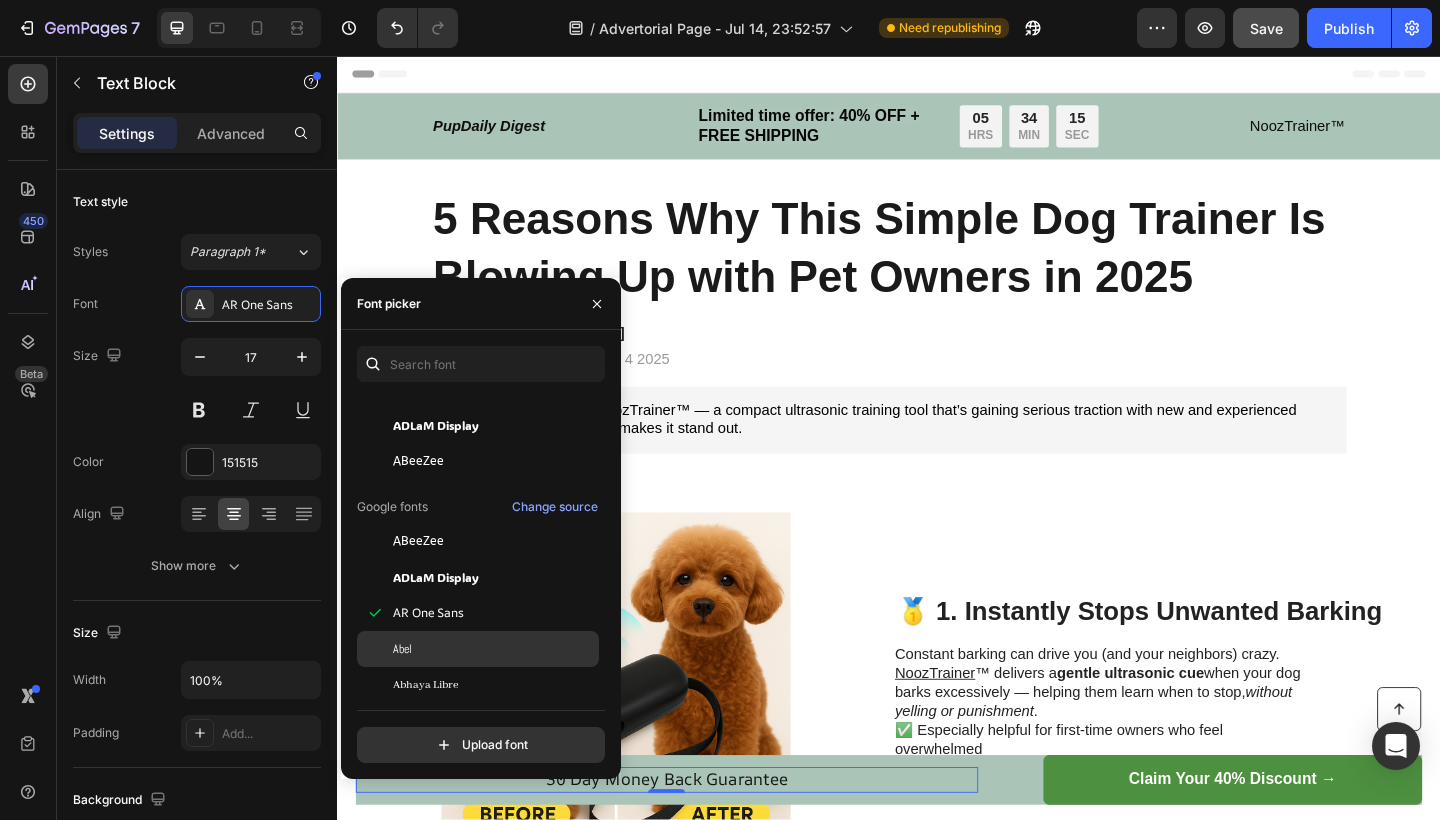 click on "Abel" at bounding box center [494, 649] 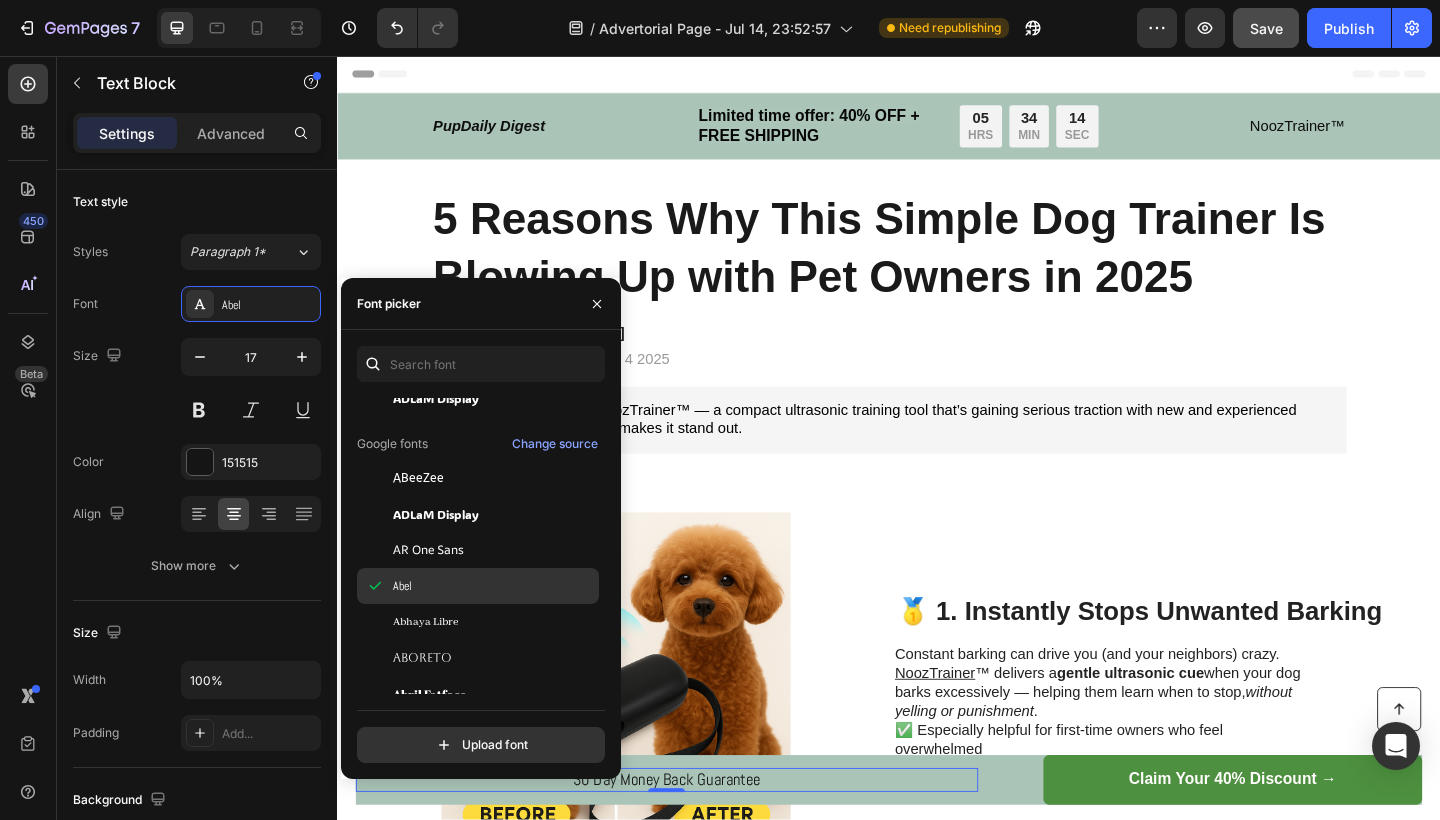 scroll, scrollTop: 168, scrollLeft: 0, axis: vertical 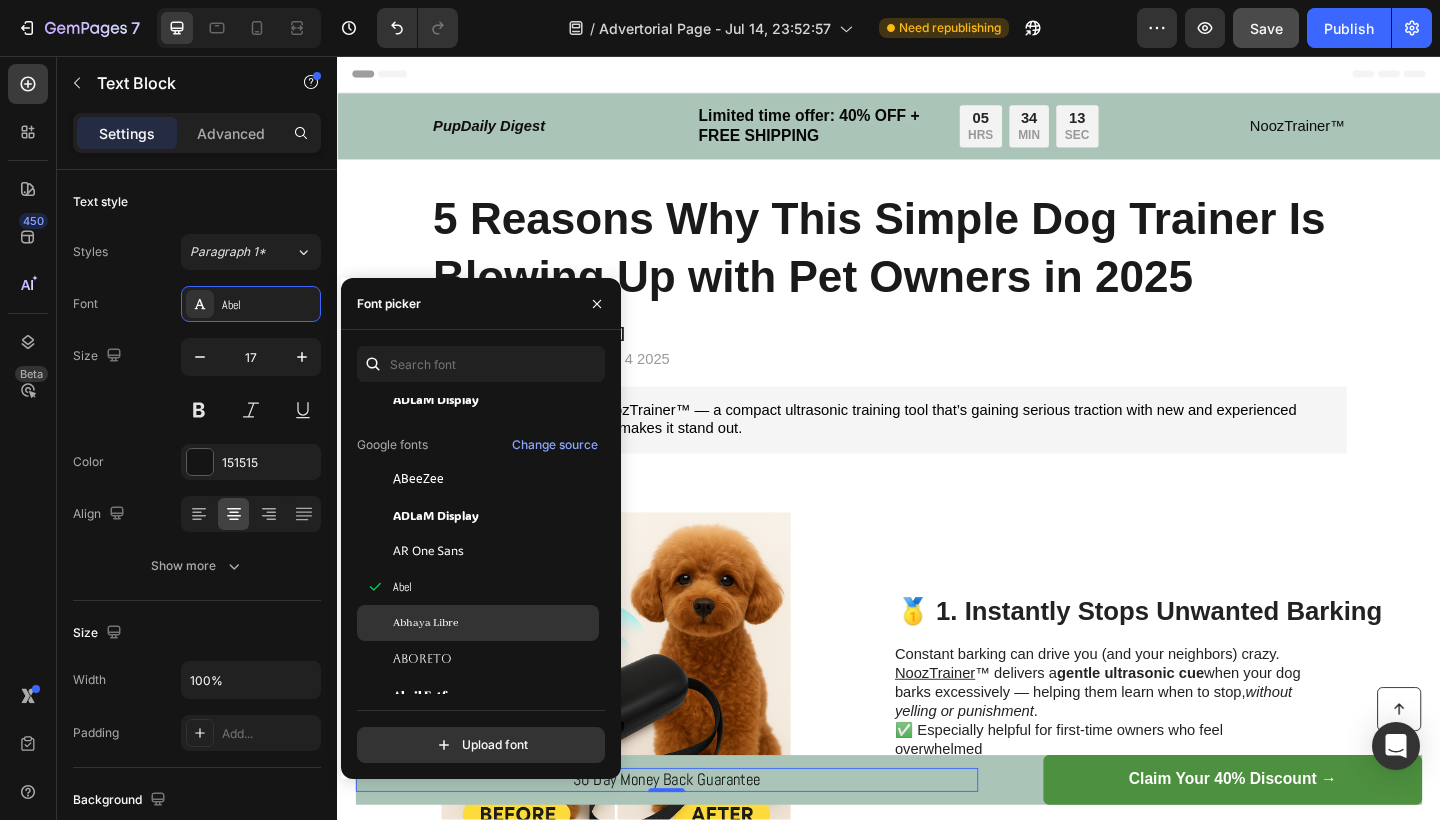click on "Abhaya Libre" at bounding box center [425, 623] 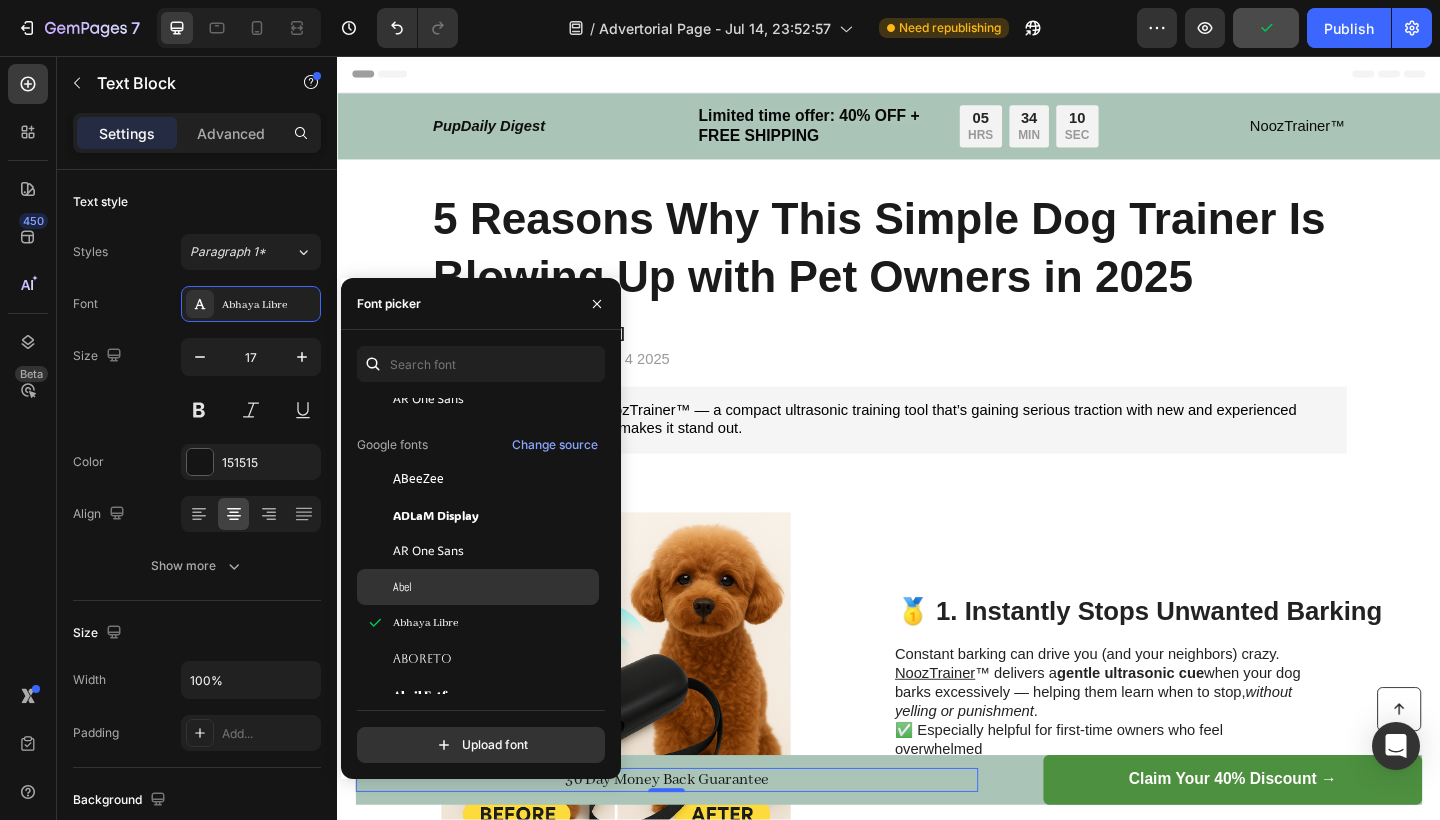 click on "Abel" at bounding box center (494, 587) 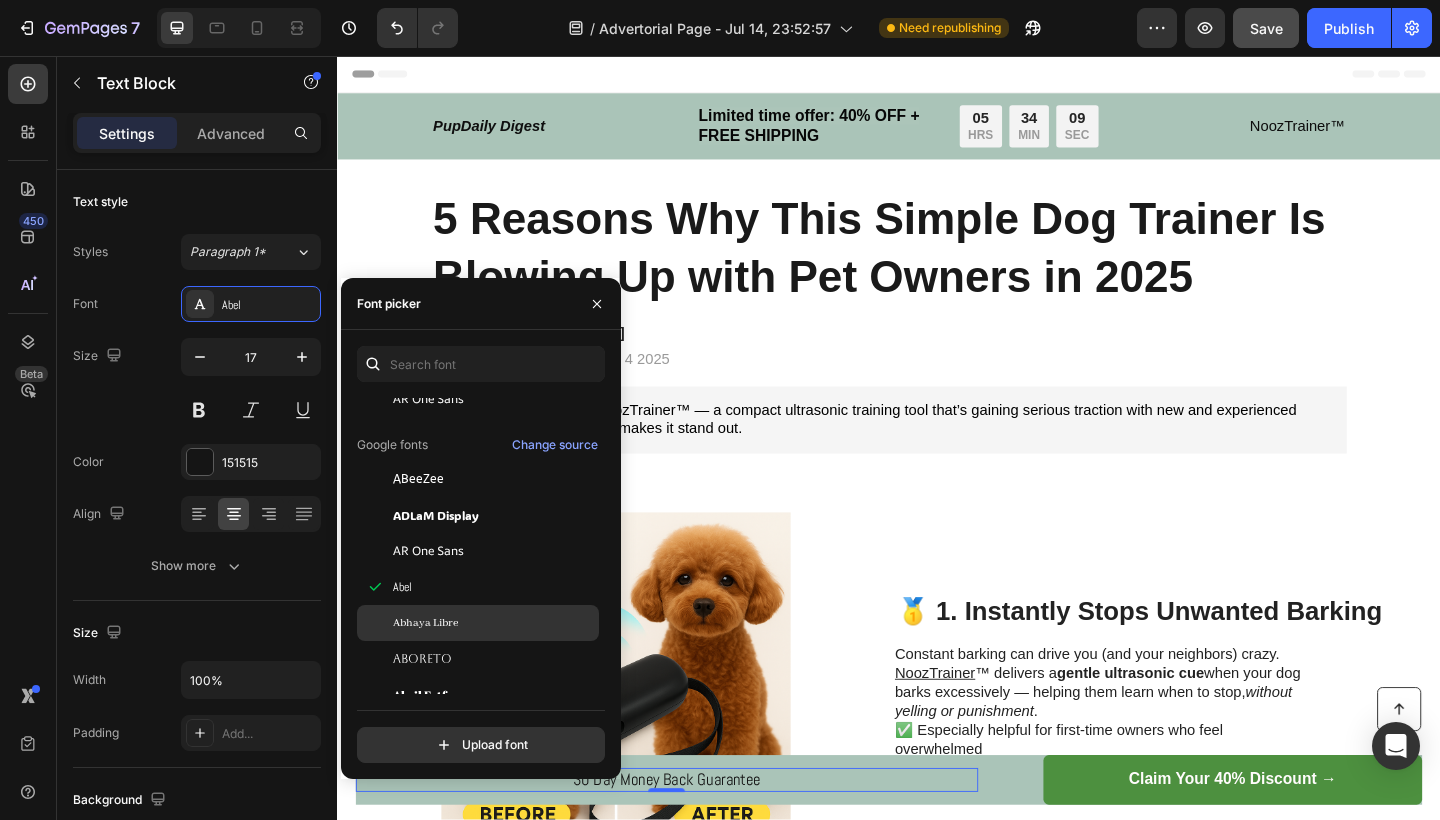 click on "Abhaya Libre" at bounding box center (425, 623) 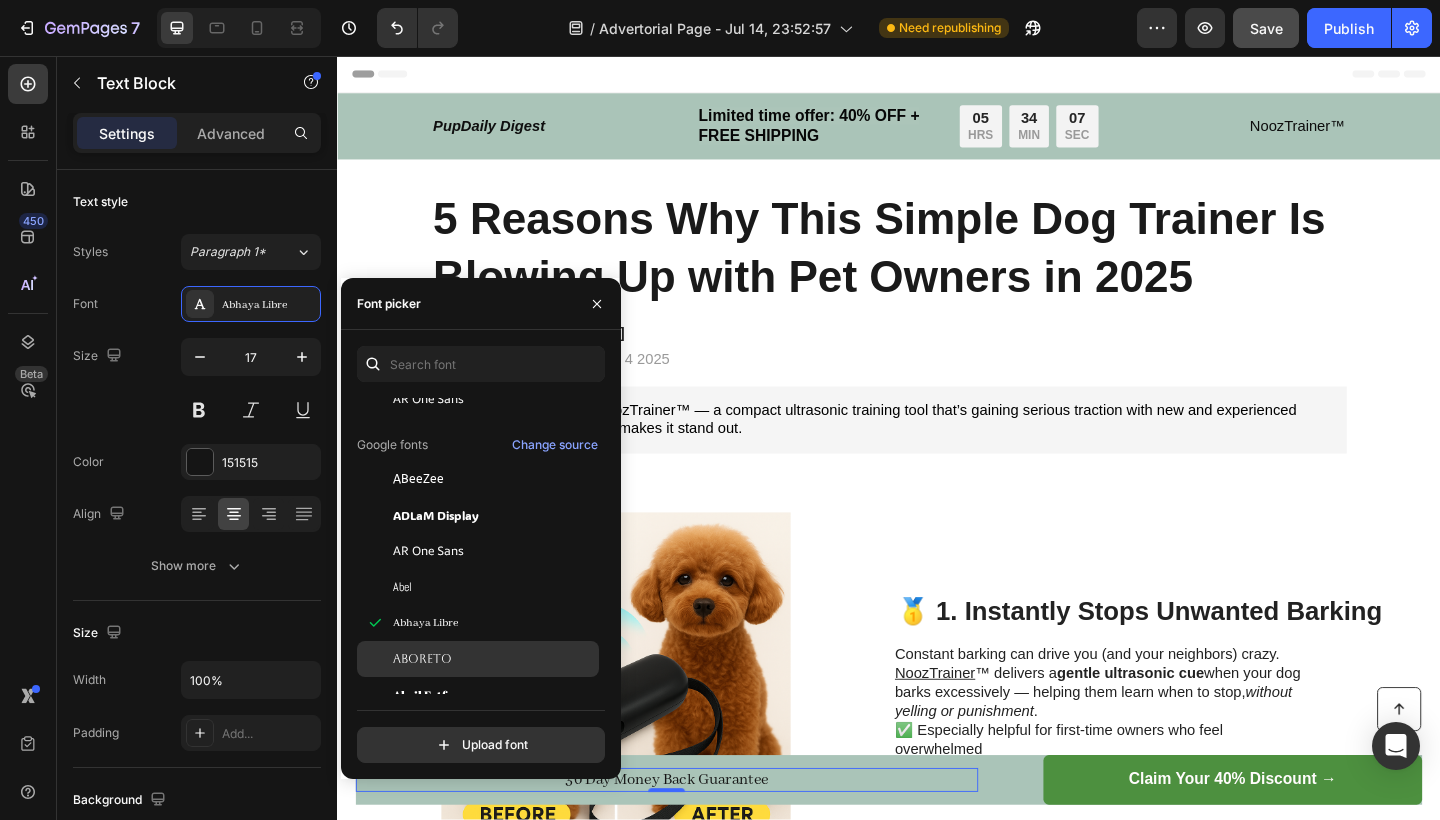click on "Aboreto" at bounding box center (422, 659) 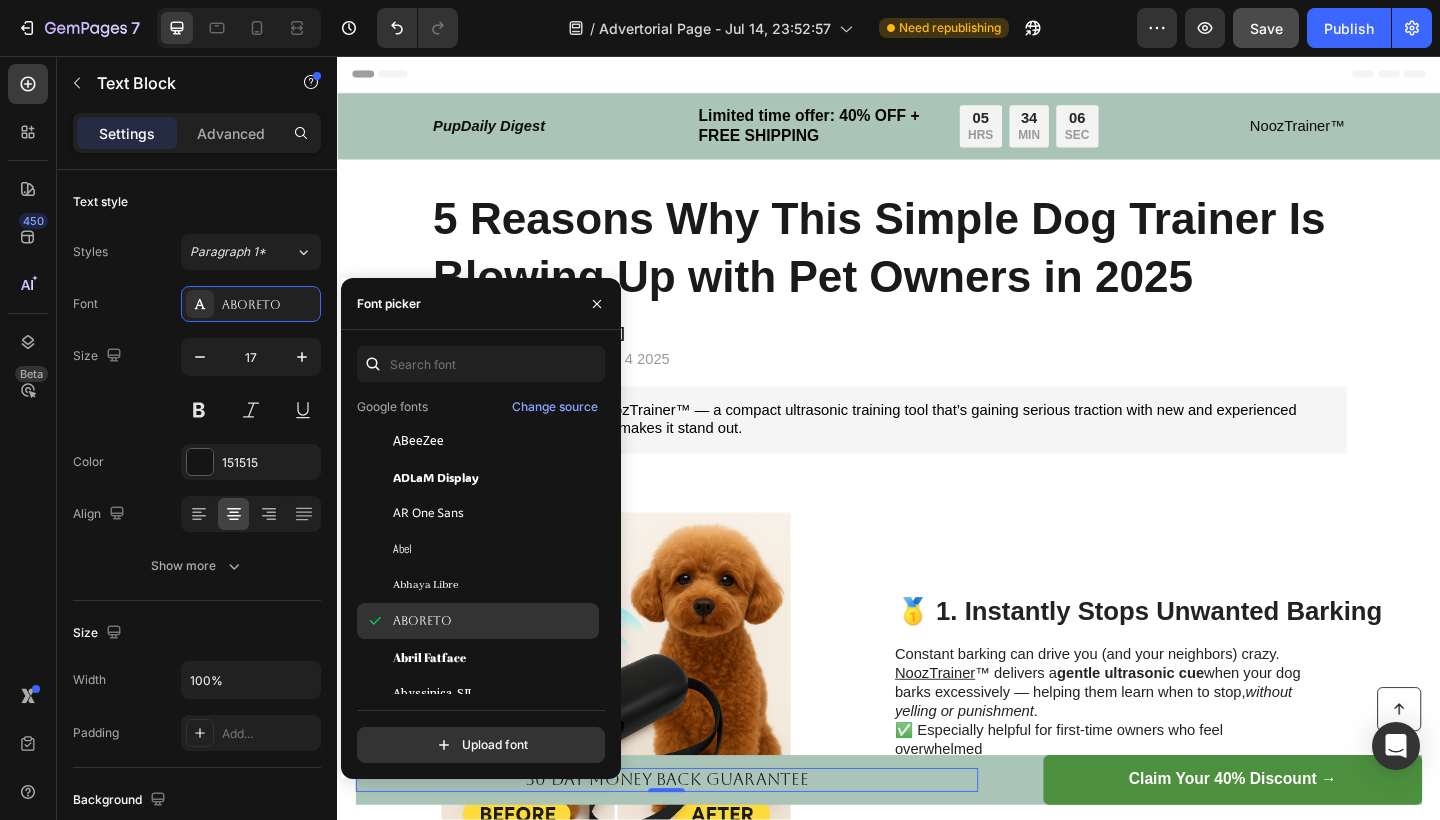 scroll, scrollTop: 217, scrollLeft: 0, axis: vertical 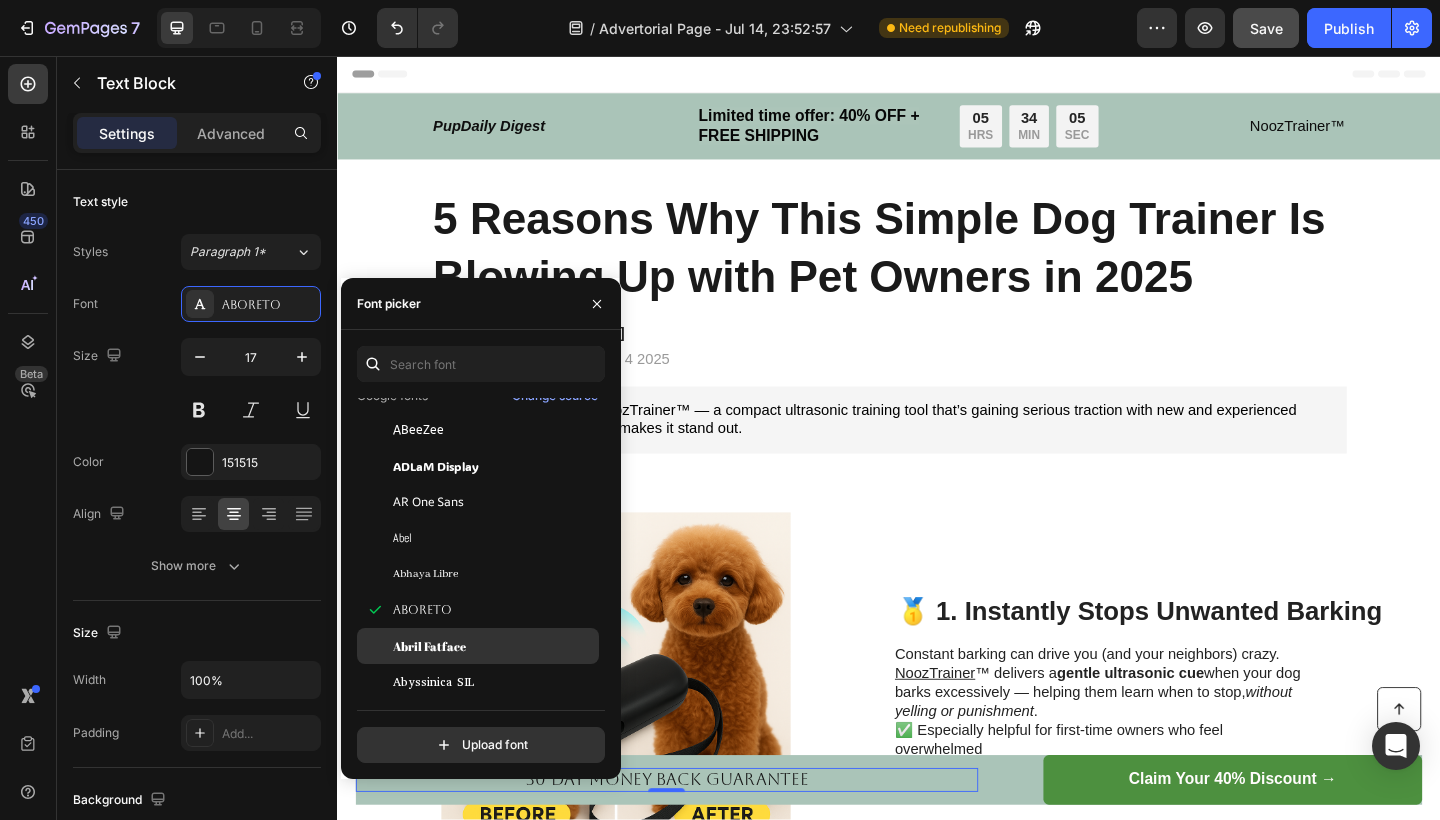 click on "Abril Fatface" 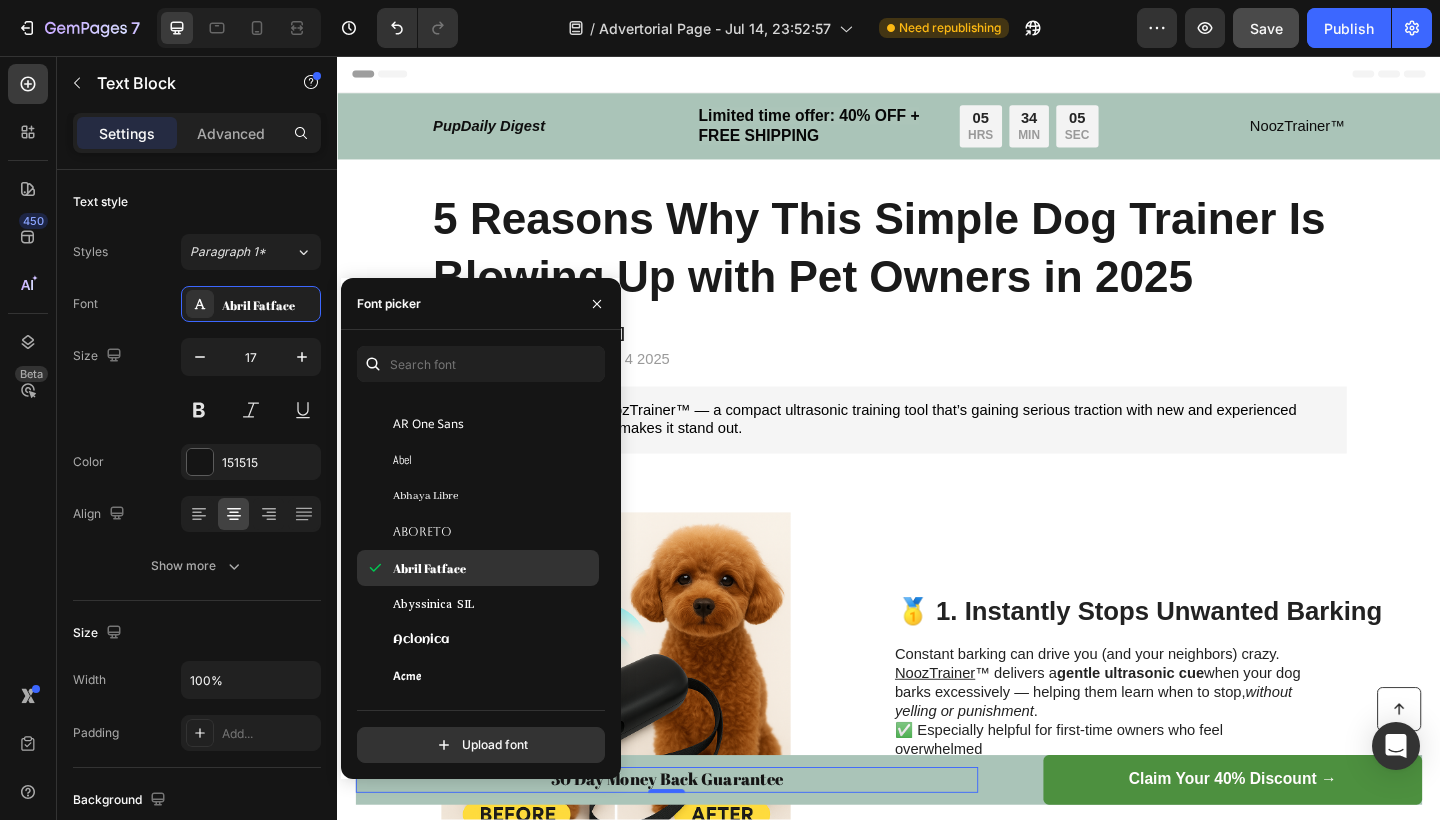scroll, scrollTop: 293, scrollLeft: 0, axis: vertical 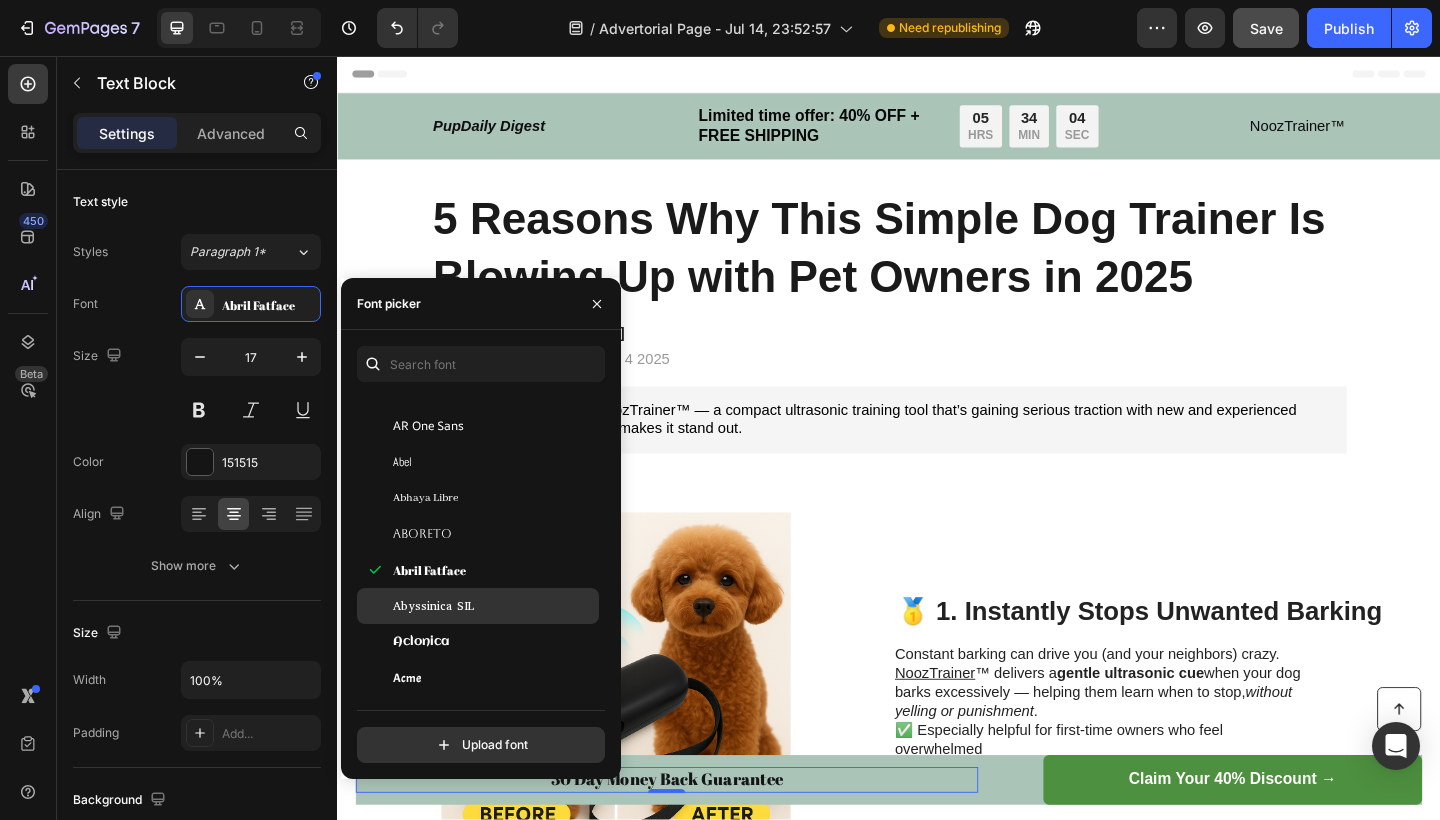 click on "Abyssinica SIL" at bounding box center [433, 606] 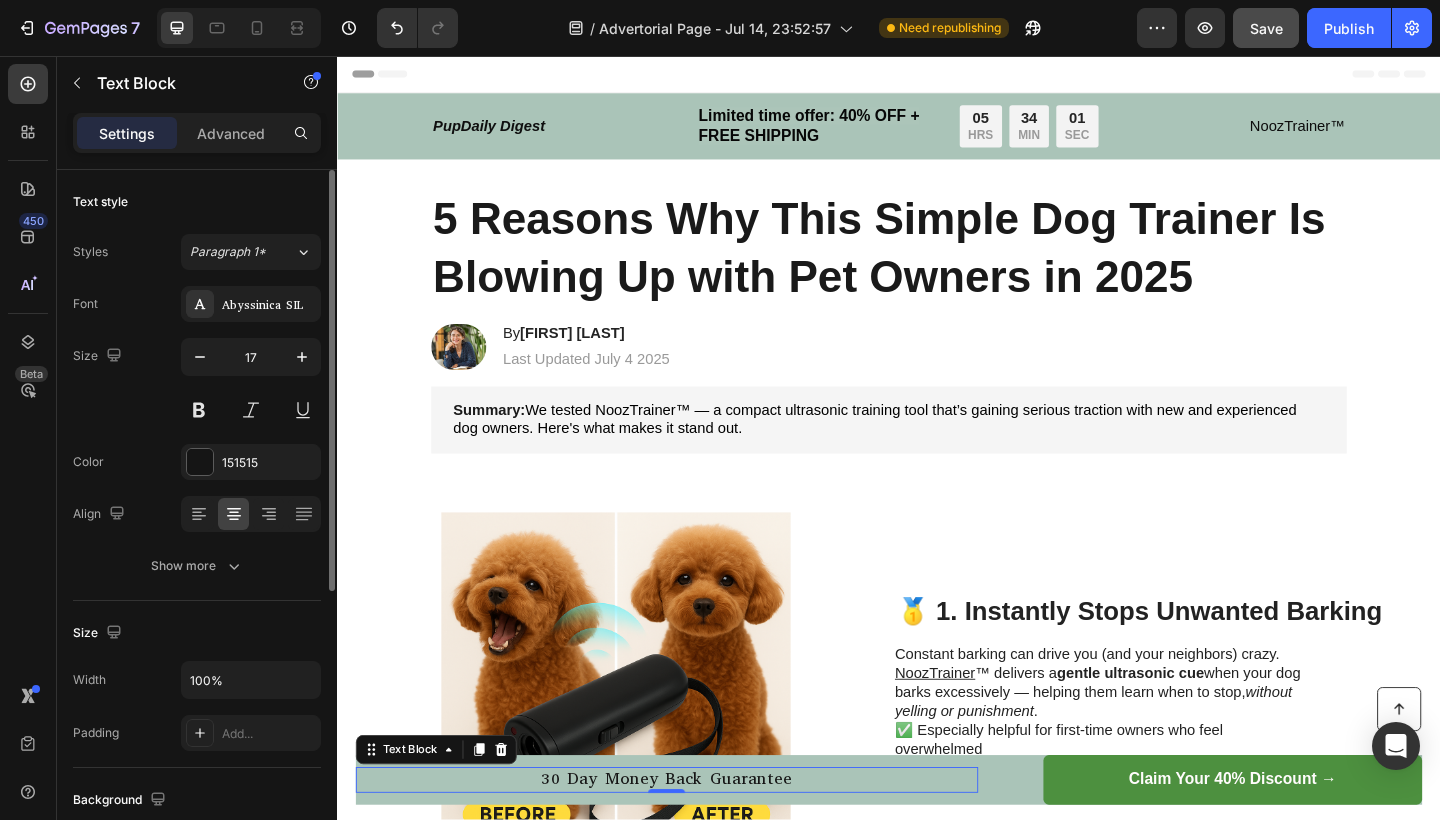 click on "Color 151515" at bounding box center [197, 462] 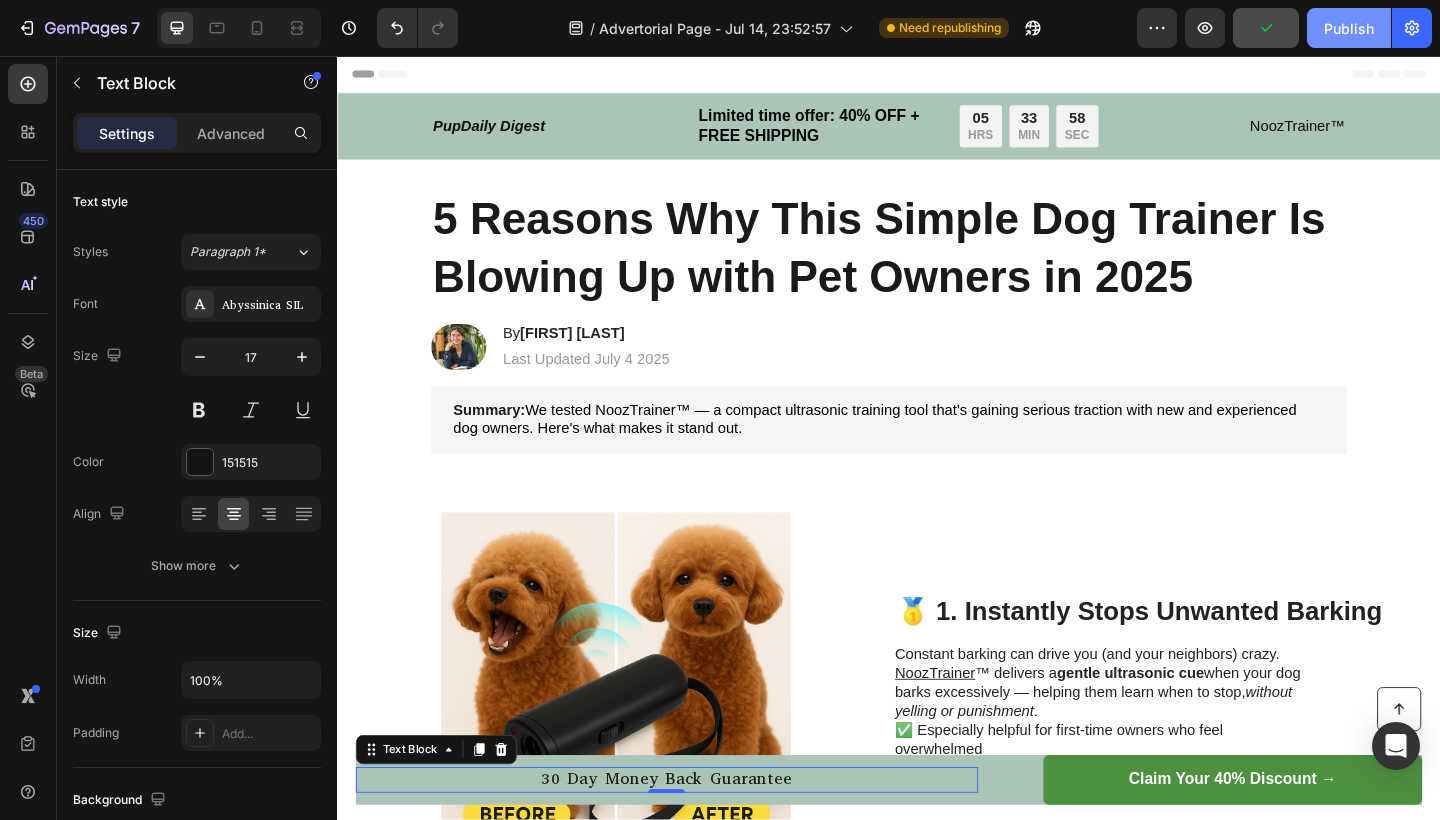 click on "Publish" at bounding box center (1349, 28) 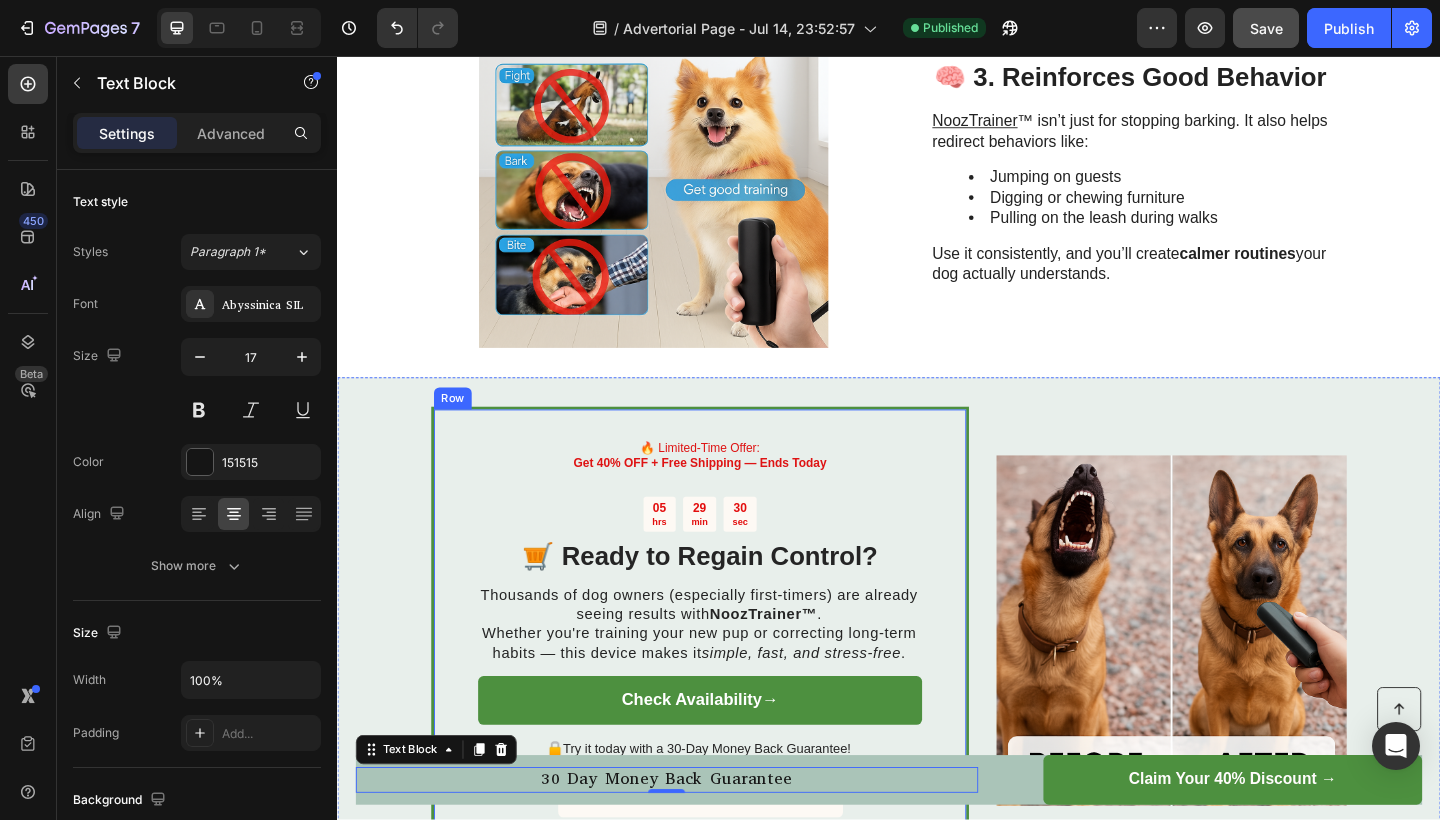 scroll, scrollTop: 1430, scrollLeft: 0, axis: vertical 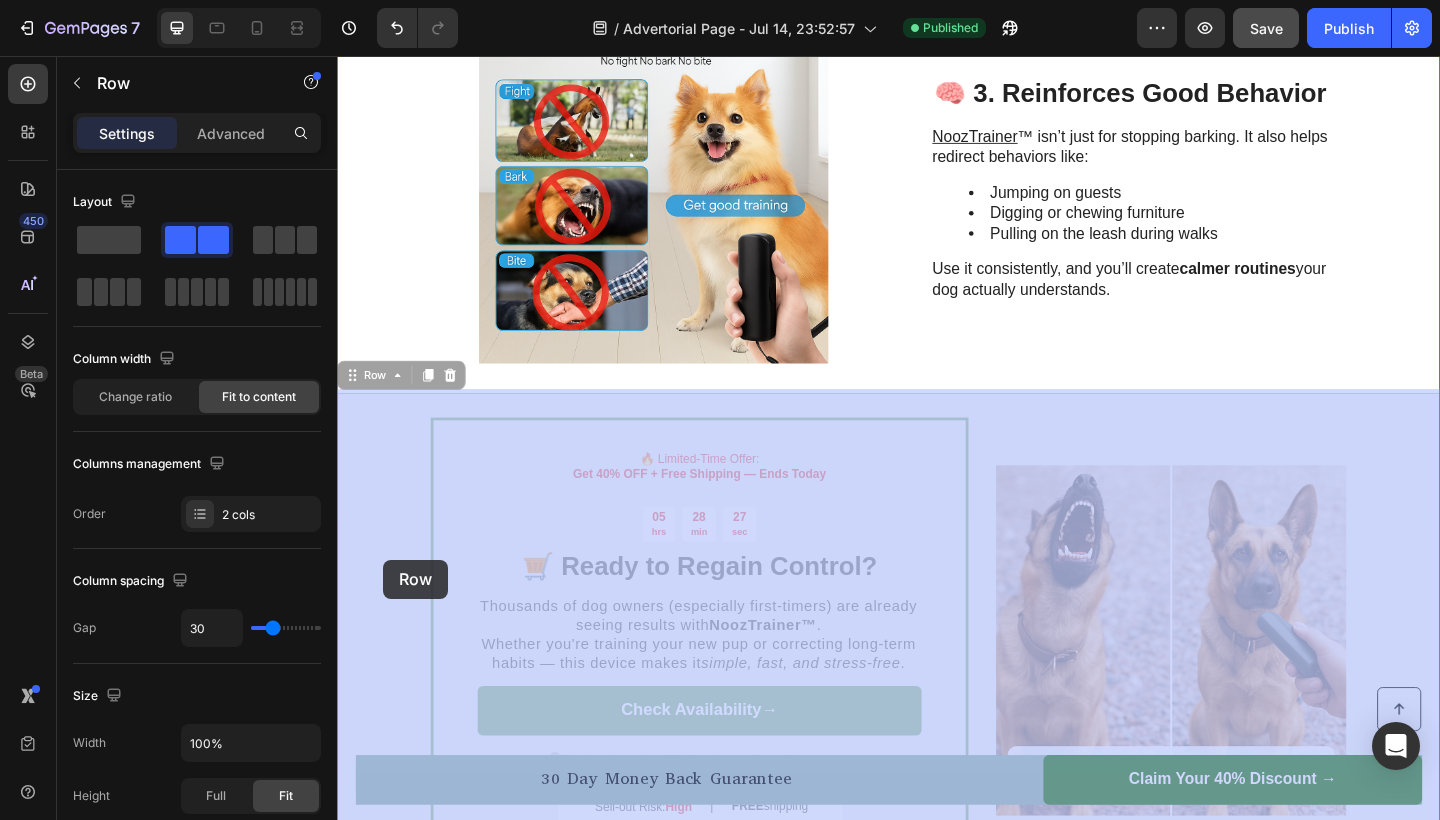 drag, startPoint x: 386, startPoint y: 509, endPoint x: 387, endPoint y: 604, distance: 95.005264 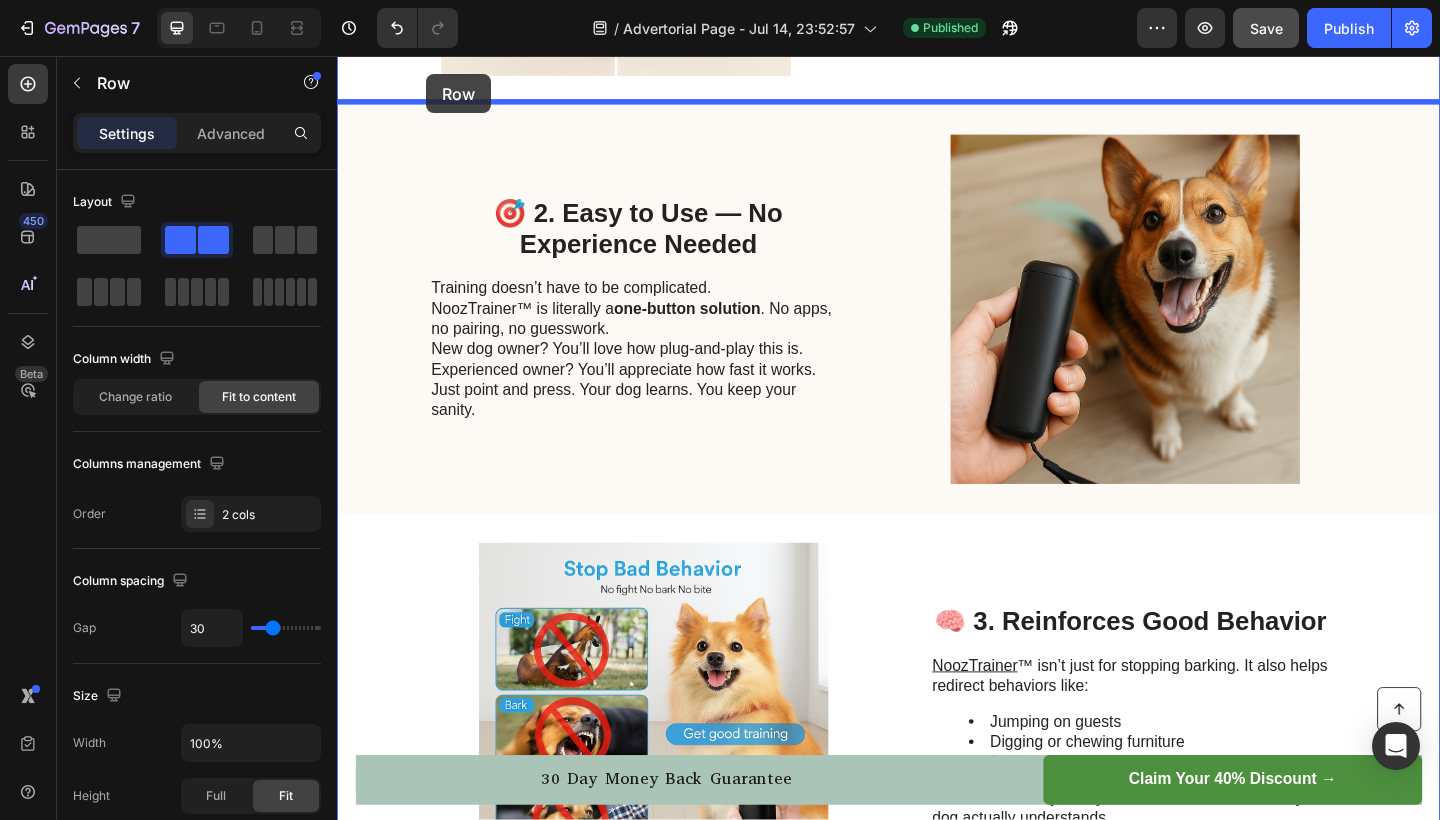 scroll, scrollTop: 827, scrollLeft: 0, axis: vertical 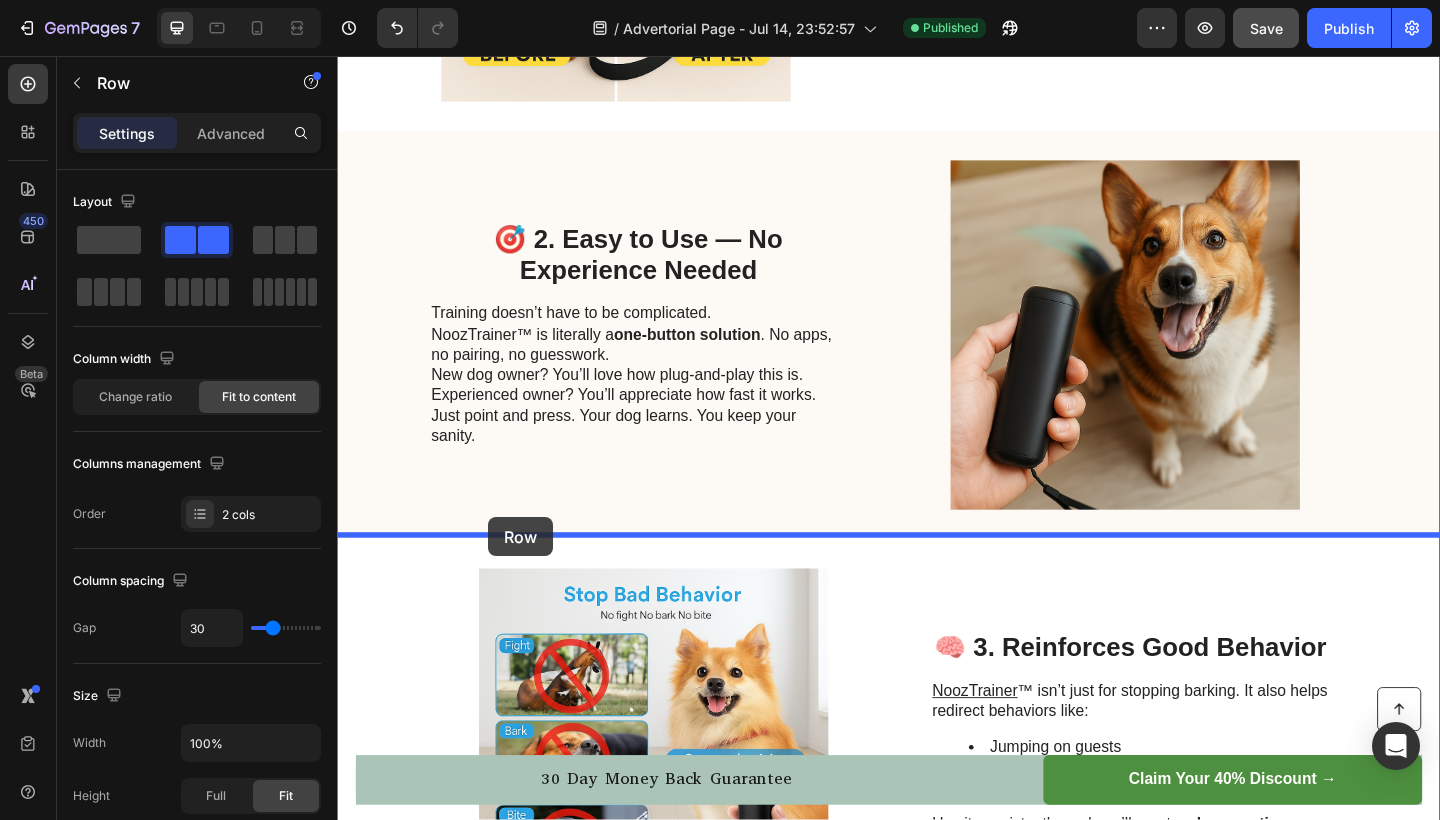 drag, startPoint x: 433, startPoint y: 441, endPoint x: 501, endPoint y: 558, distance: 135.32553 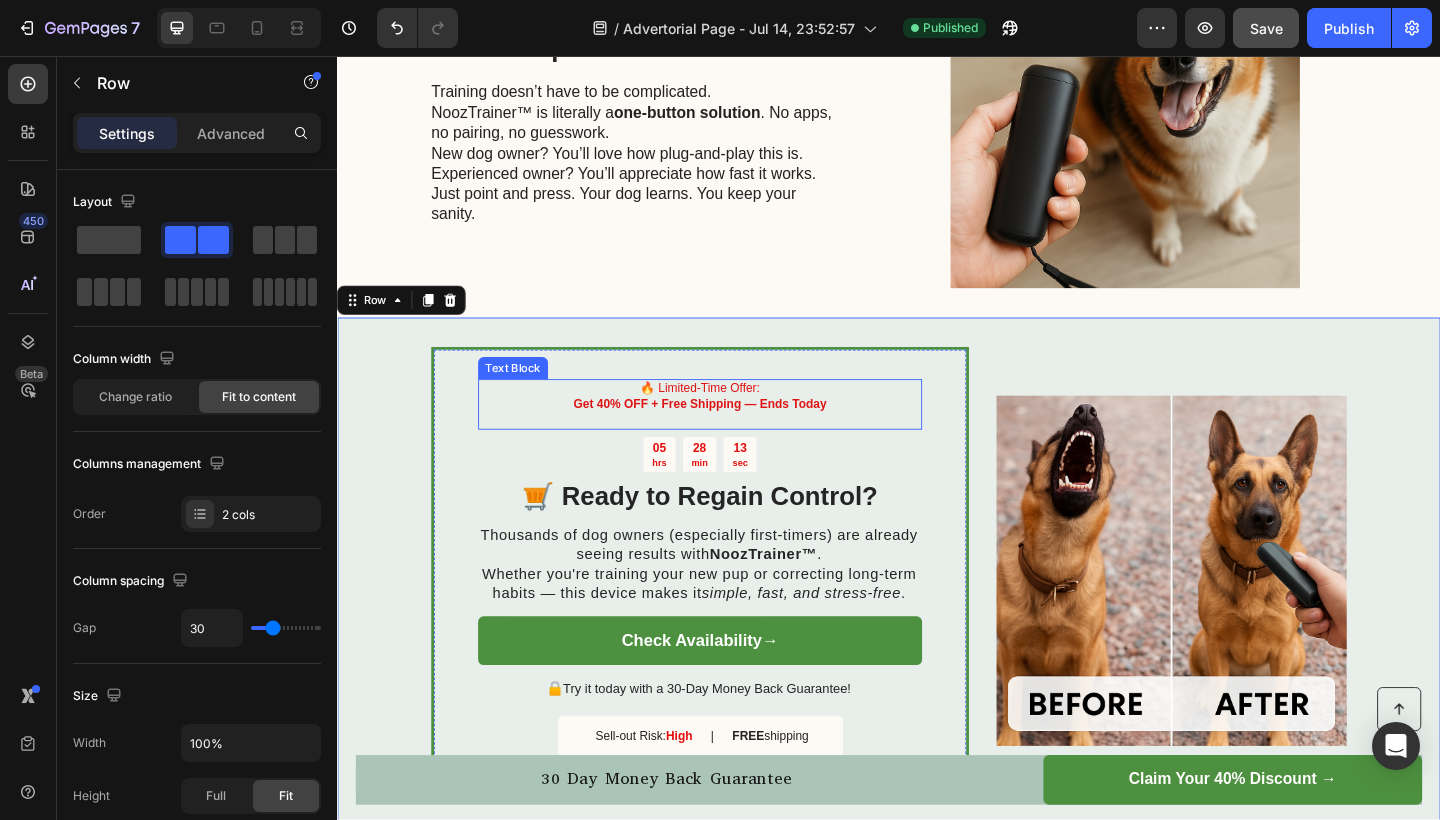 scroll, scrollTop: 1089, scrollLeft: 0, axis: vertical 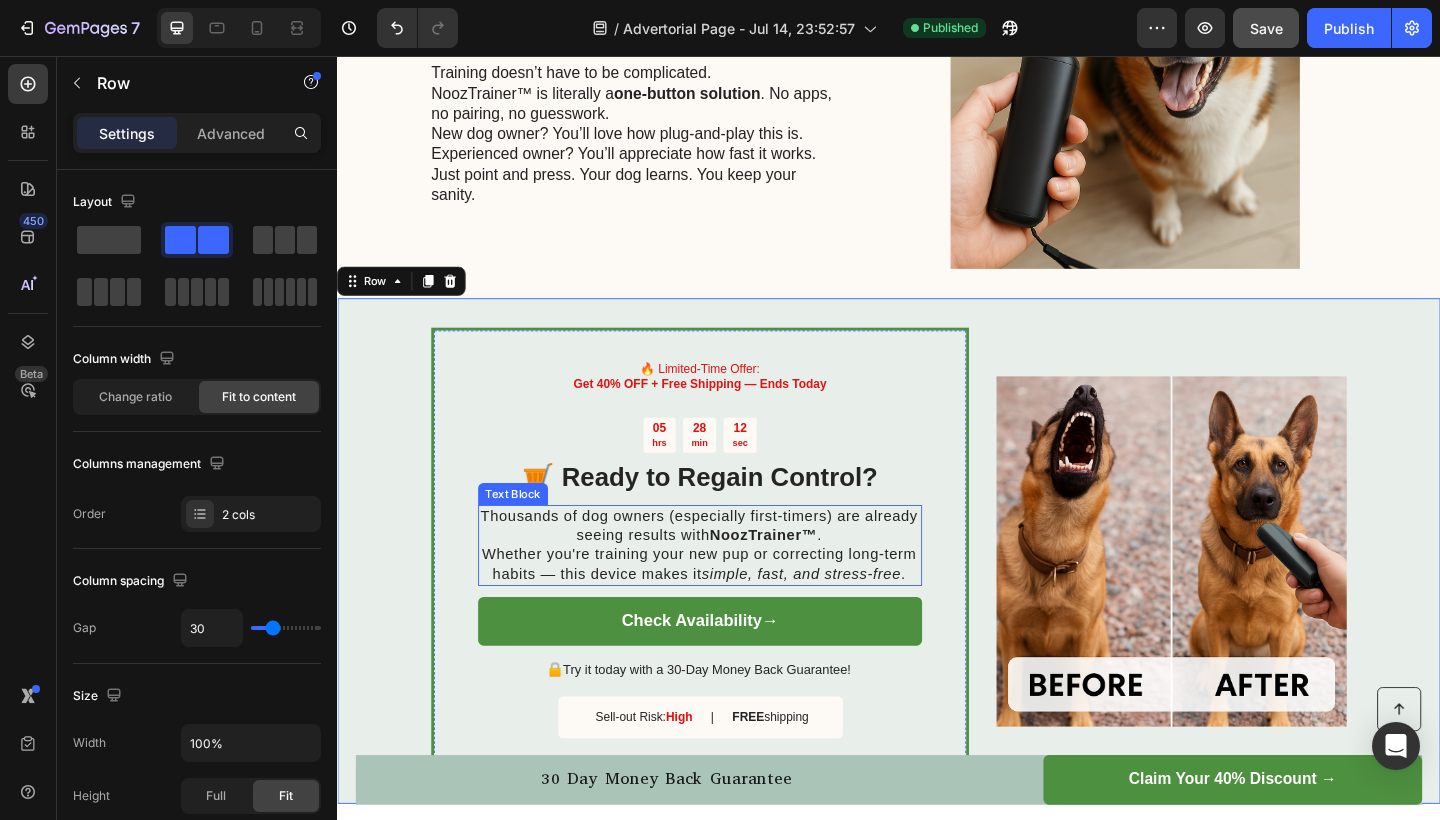 click on "Thousands of dog owners (especially first-timers) are already seeing results with  NoozTrainer™ ." at bounding box center (731, 567) 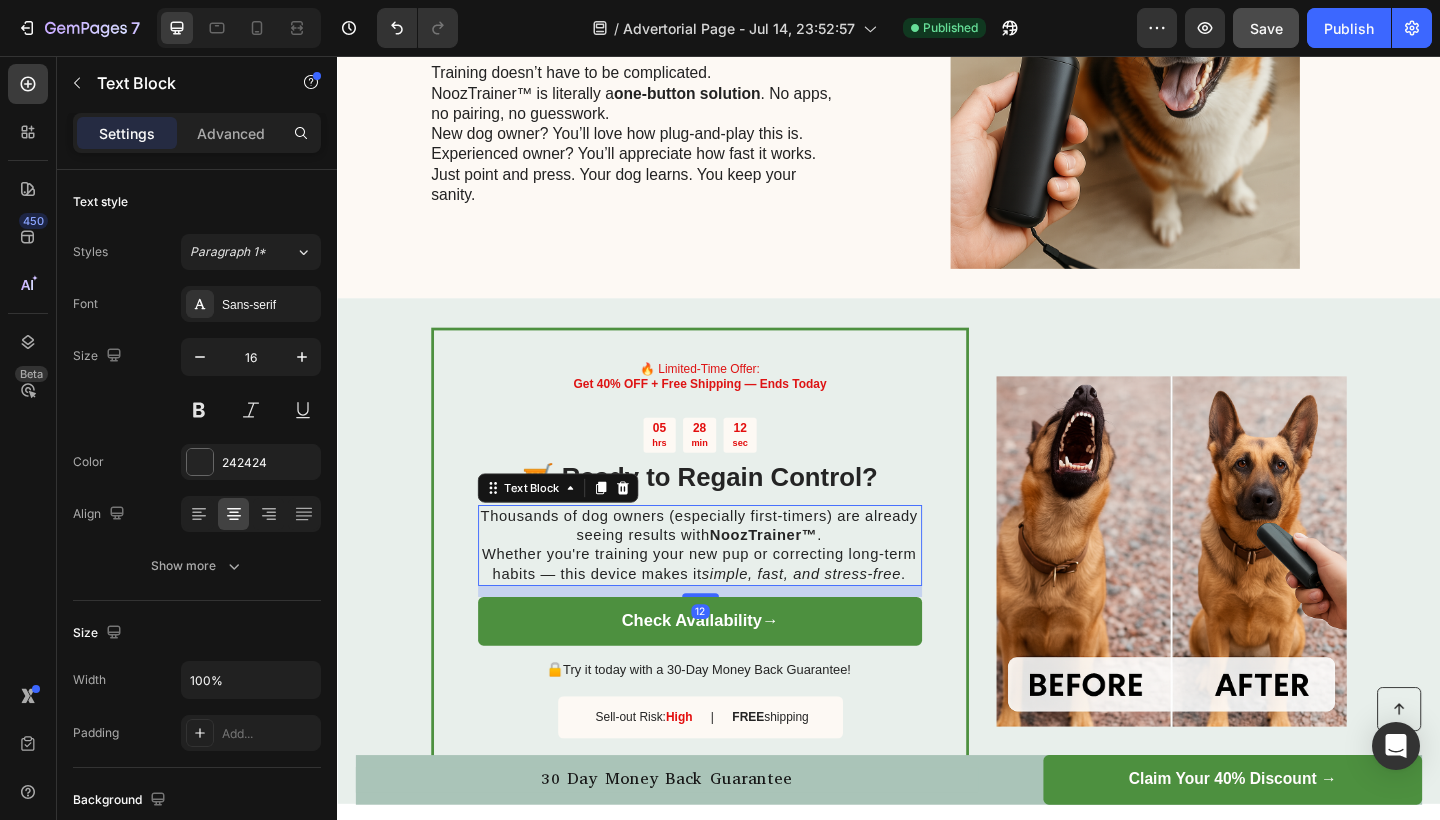 click on "Thousands of dog owners (especially first-timers) are already seeing results with  NoozTrainer™ ." at bounding box center (731, 567) 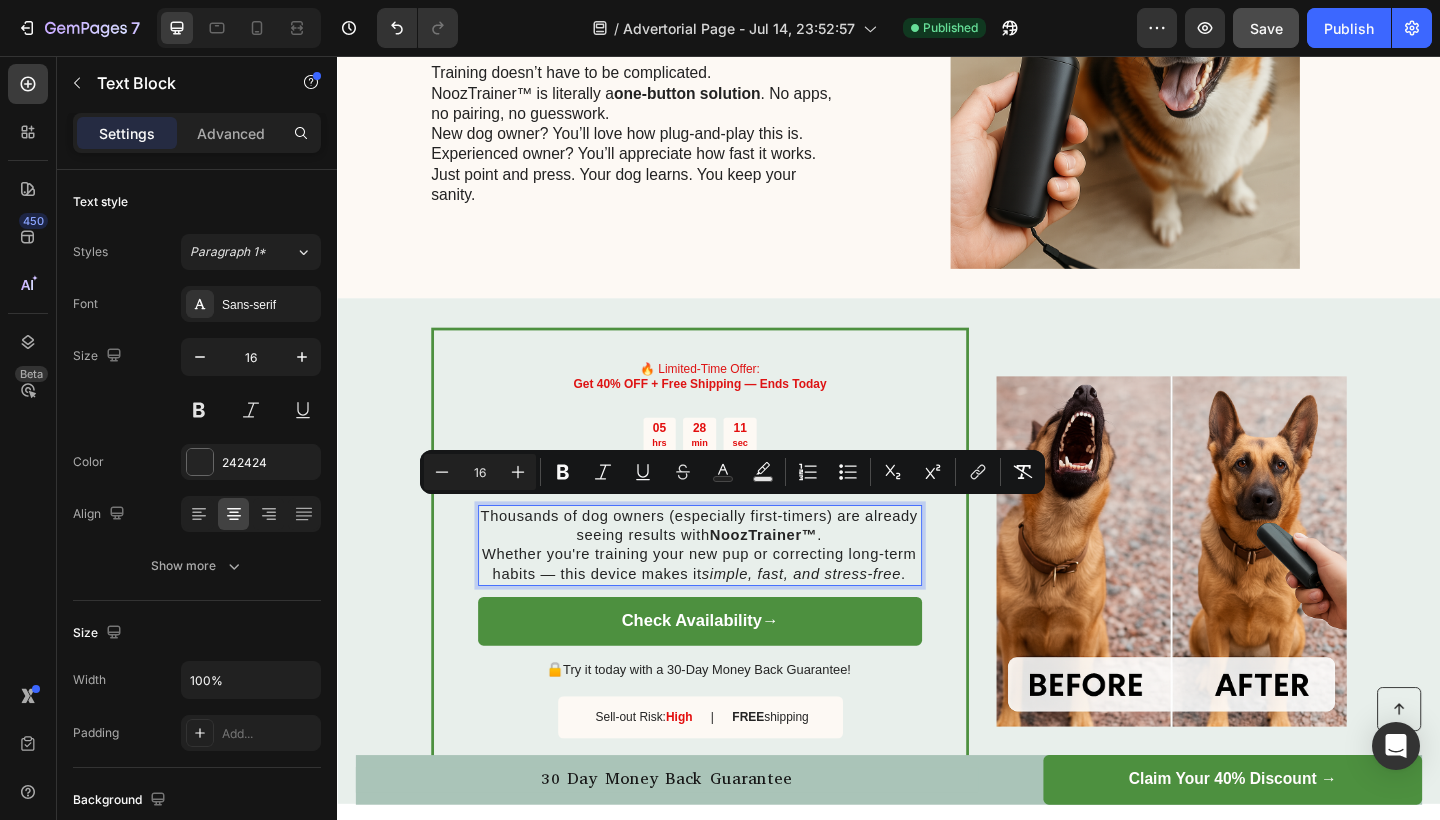 click on "Thousands of dog owners (especially first-timers) are already seeing results with  NoozTrainer™ ." at bounding box center [731, 567] 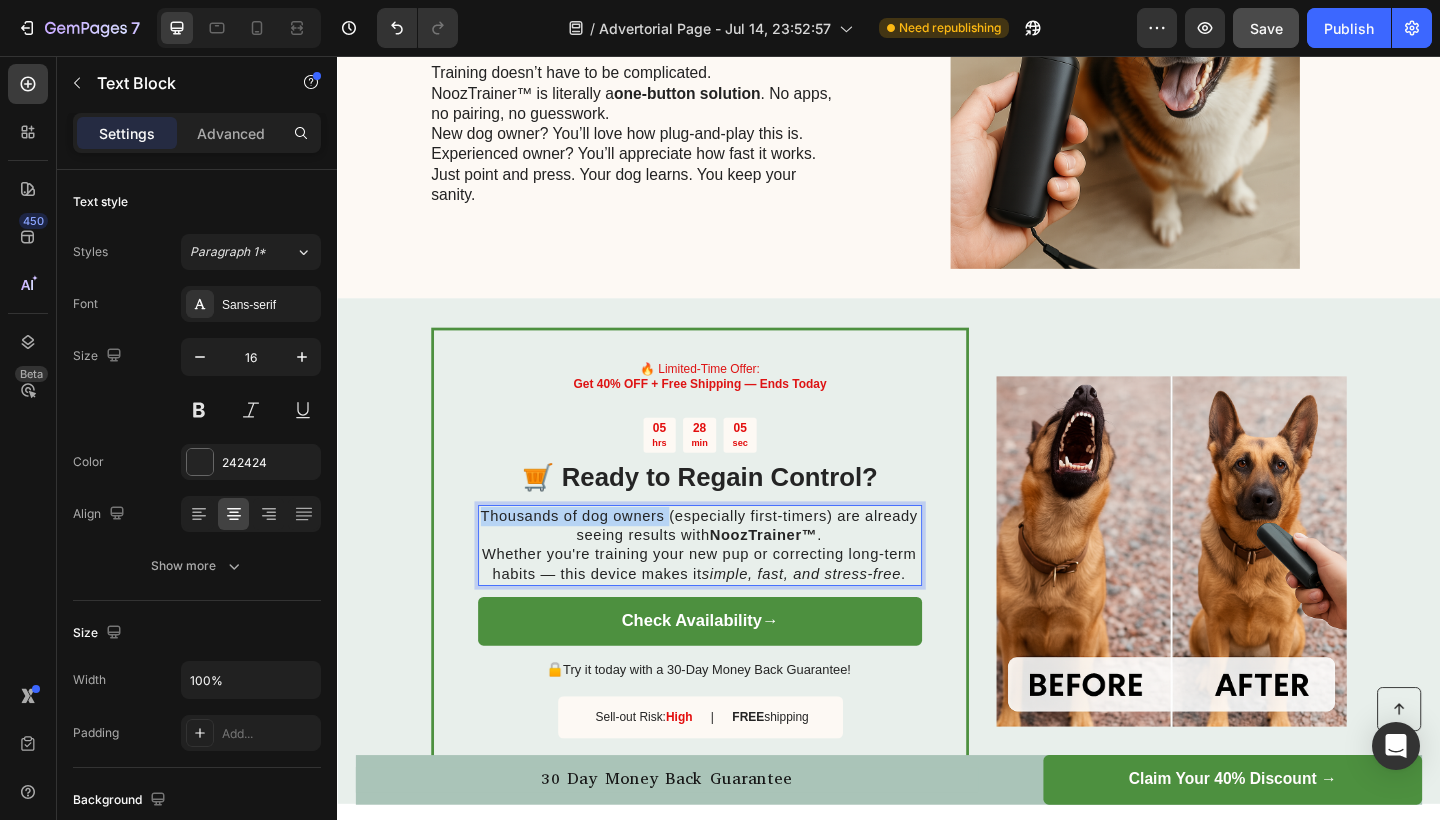 drag, startPoint x: 493, startPoint y: 548, endPoint x: 696, endPoint y: 544, distance: 203.0394 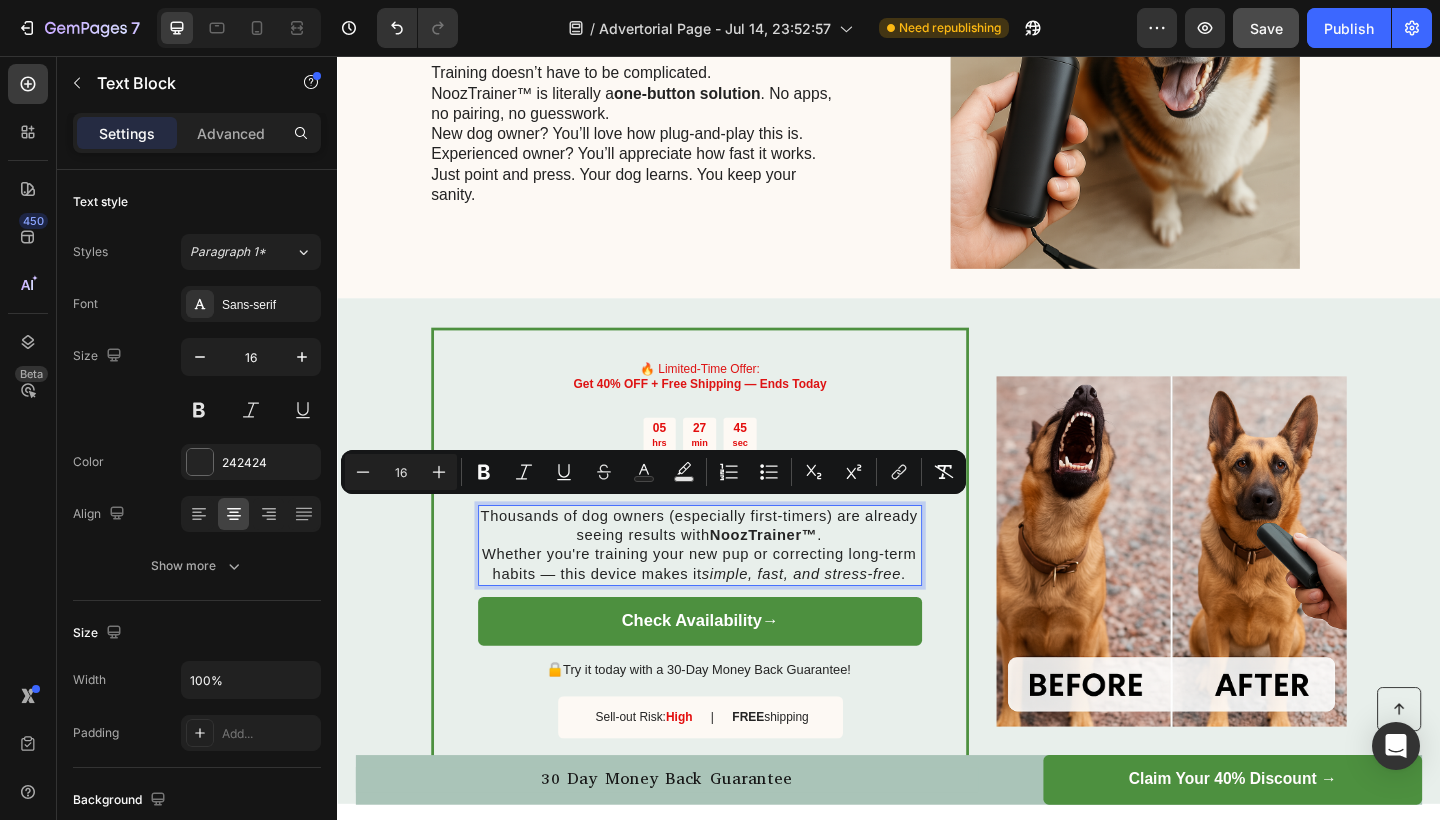 click on "Thousands of dog owners (especially first-timers) are already seeing results with  NoozTrainer™ ." at bounding box center (730, 568) 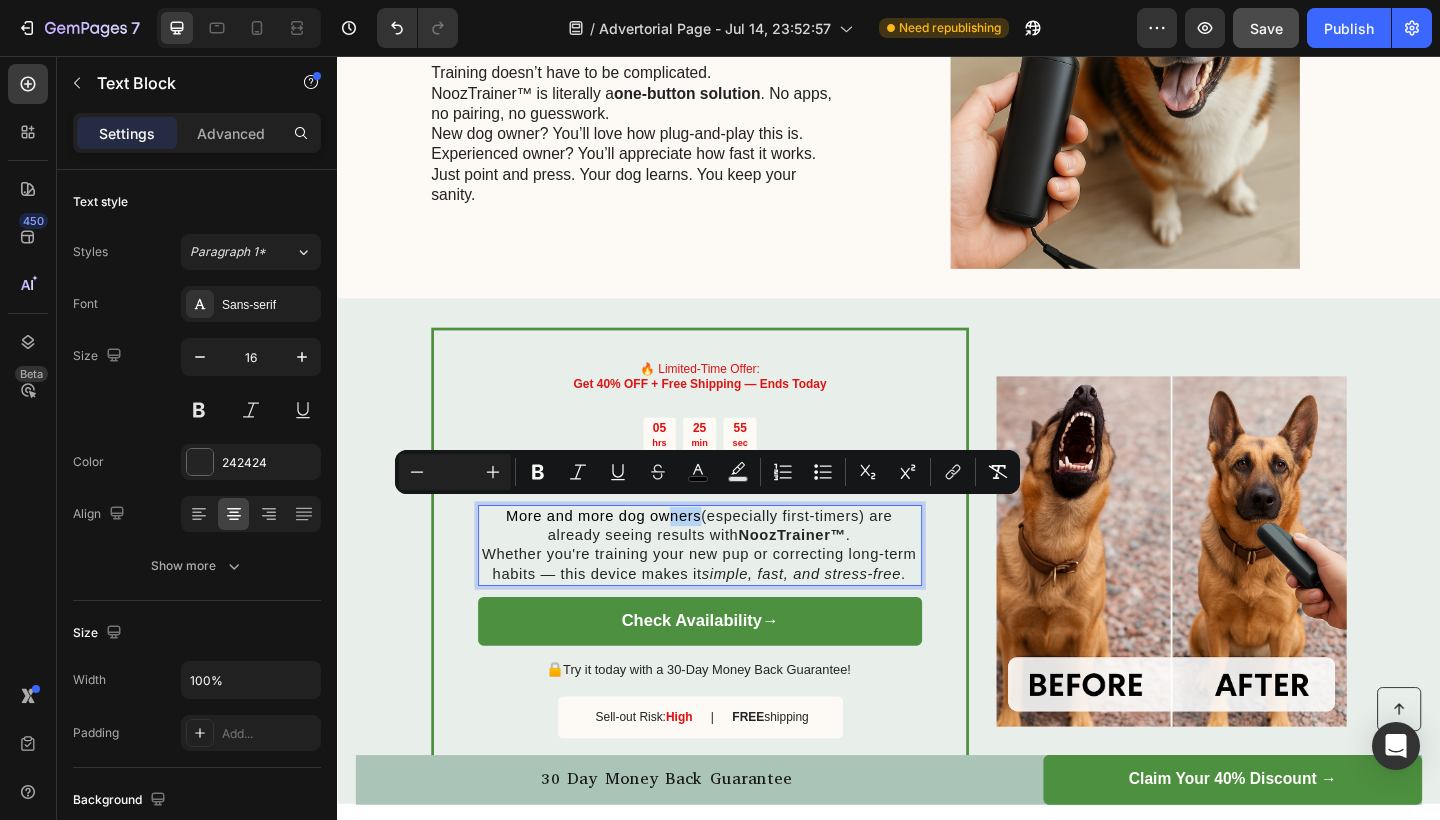 drag, startPoint x: 491, startPoint y: 546, endPoint x: 693, endPoint y: 549, distance: 202.02228 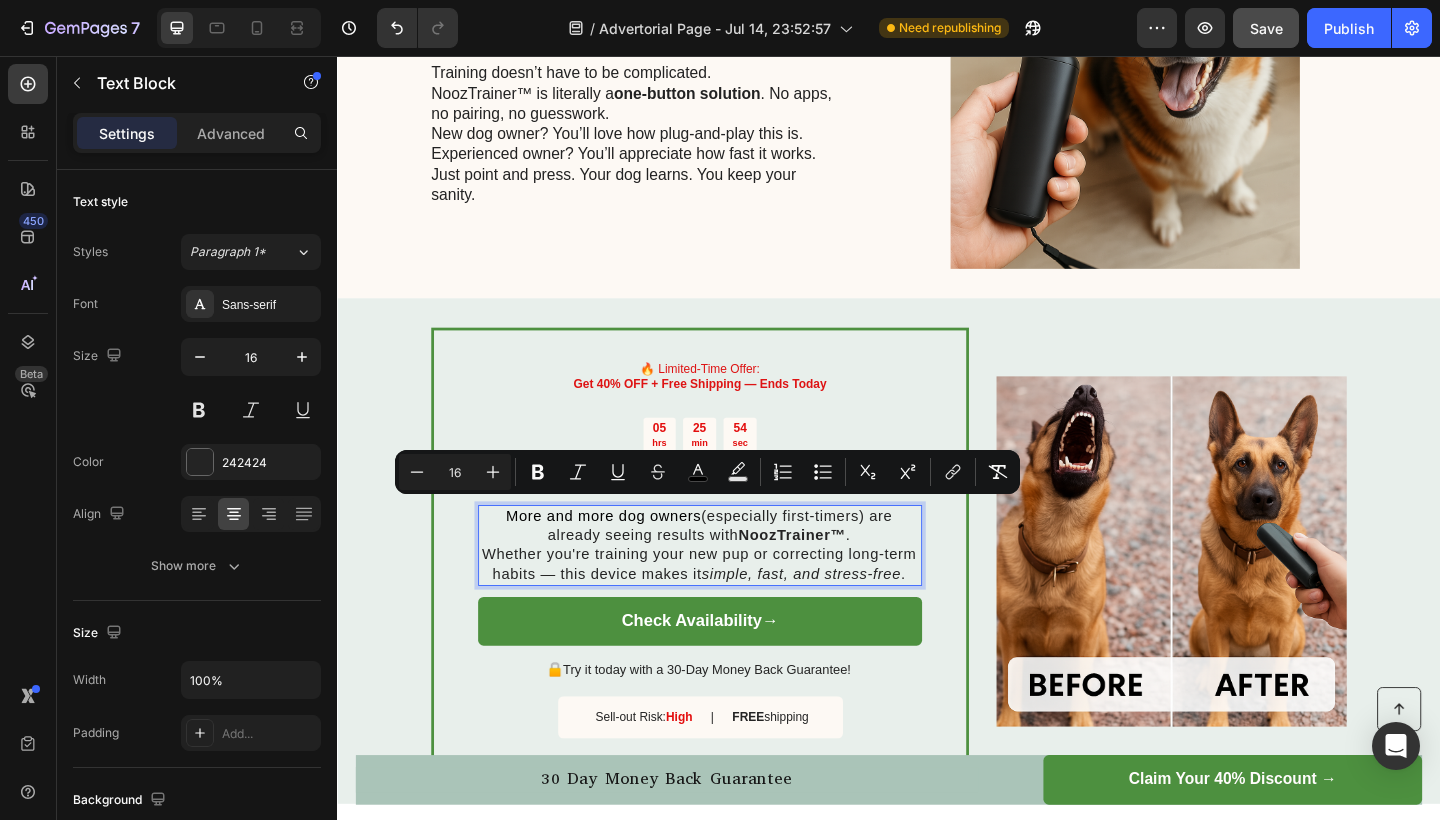 click on "(especially first-timers) are already seeing results with  NoozTrainer™ ." at bounding box center (753, 567) 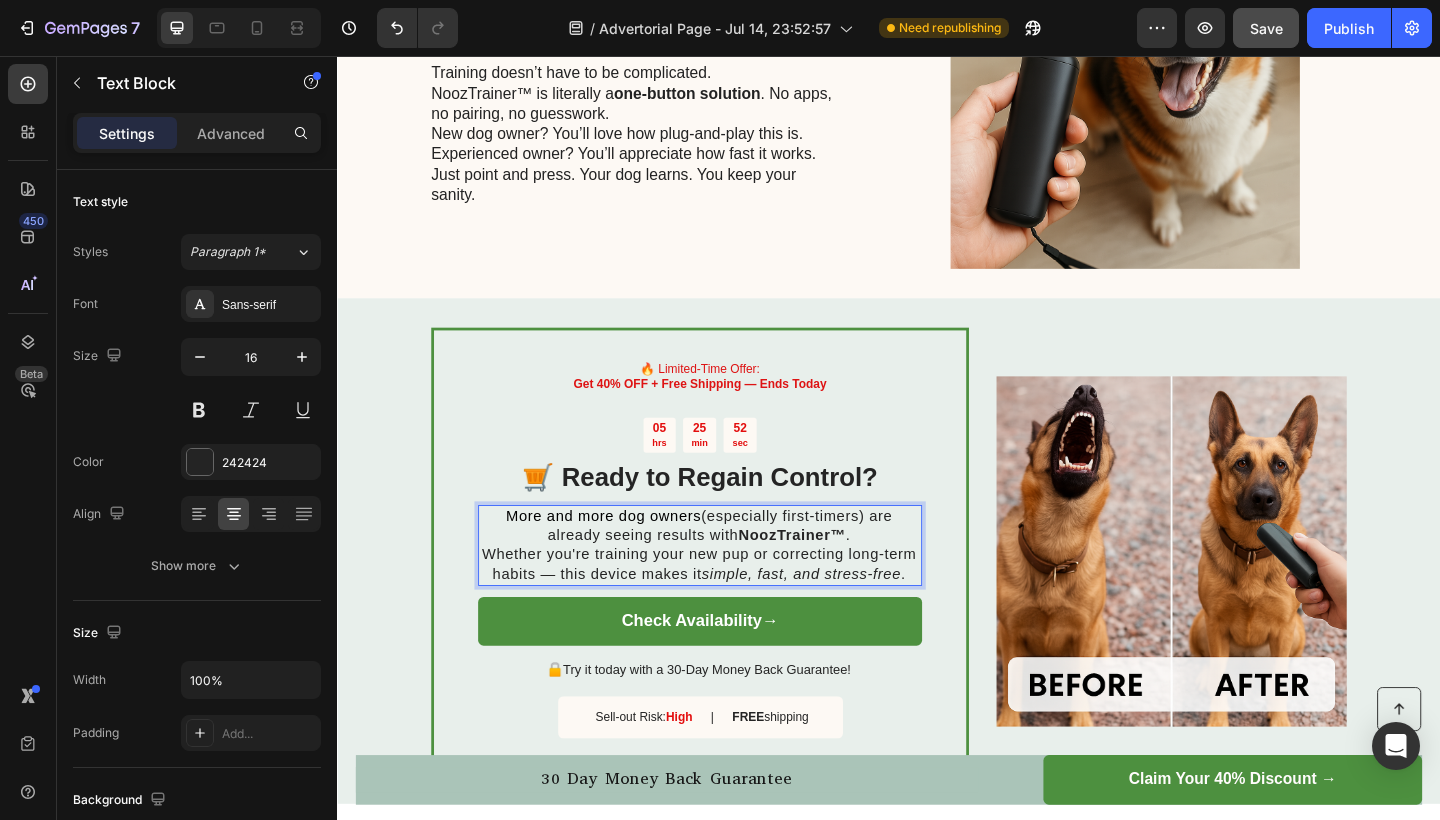 click on "More and more dog owners" at bounding box center (626, 556) 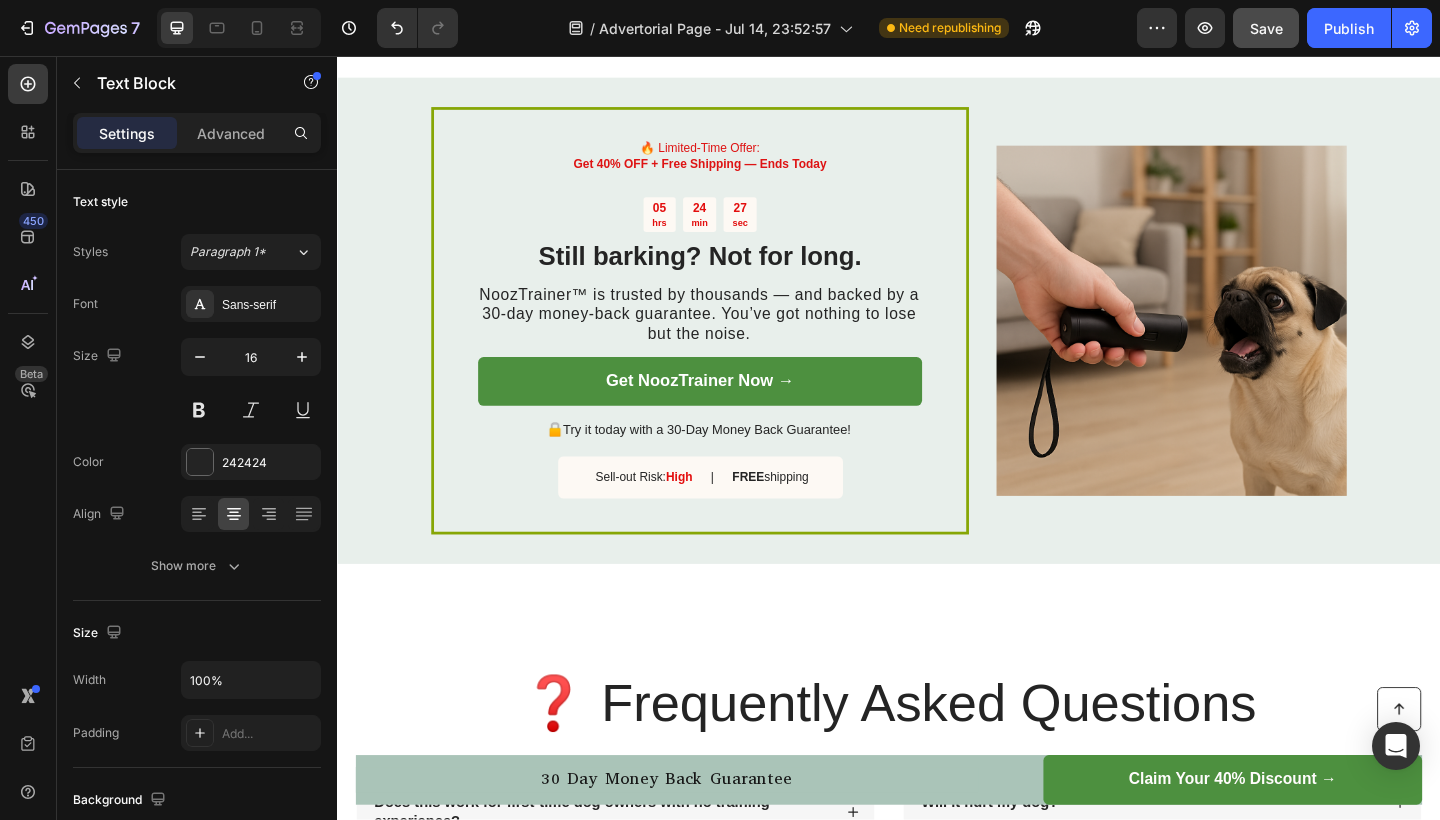 scroll, scrollTop: 3831, scrollLeft: 0, axis: vertical 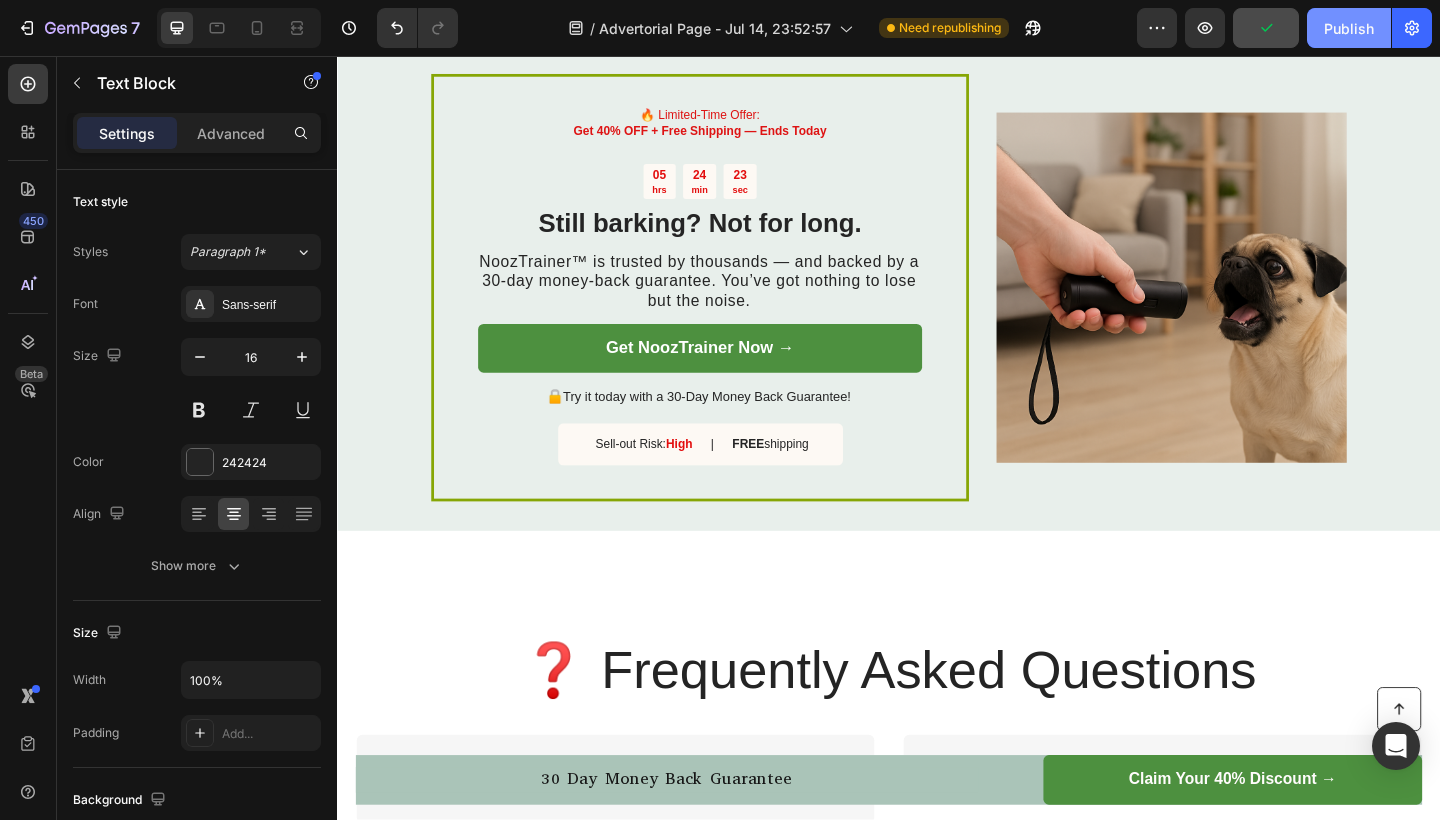 click on "Publish" 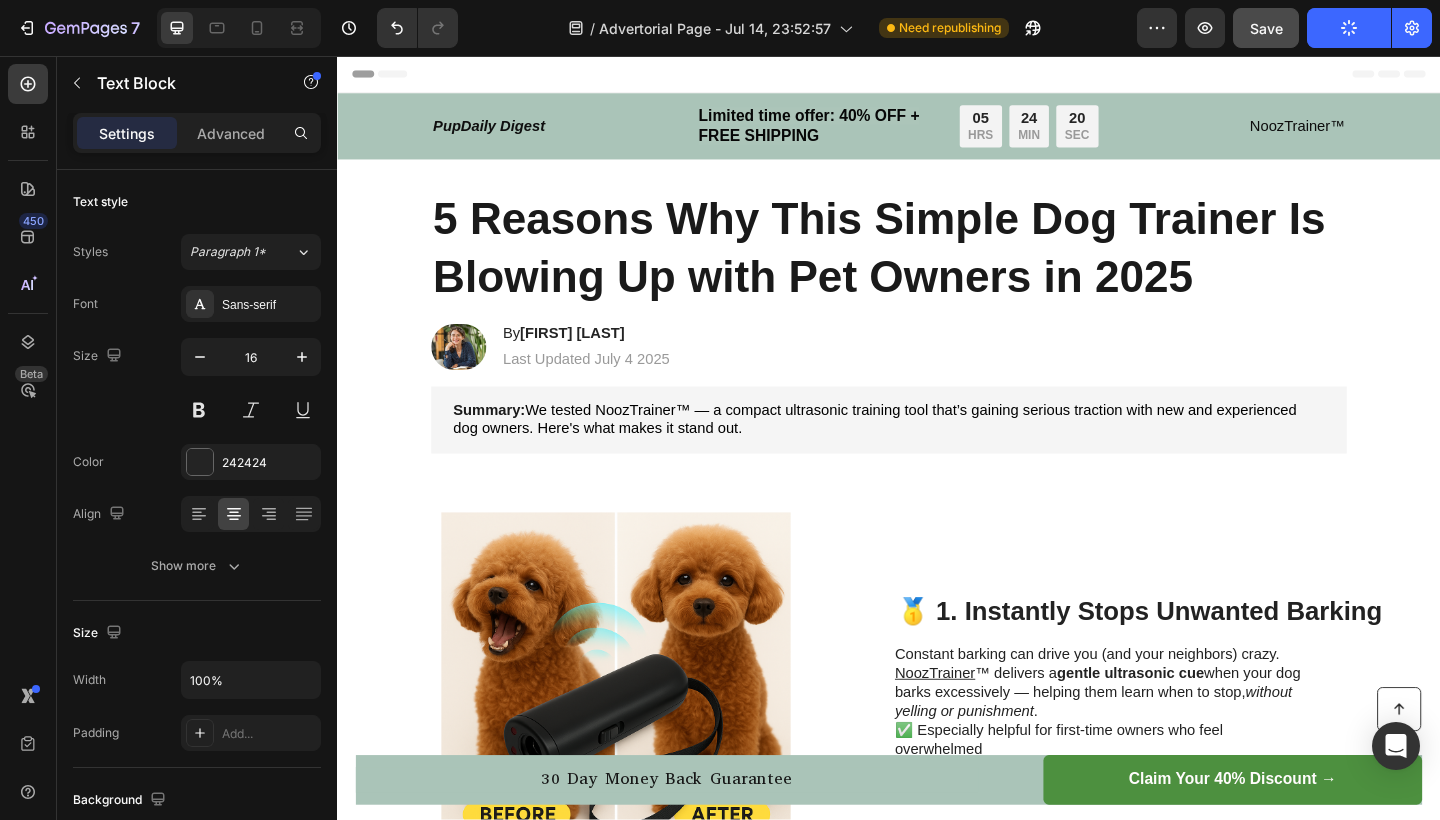 scroll, scrollTop: 0, scrollLeft: 0, axis: both 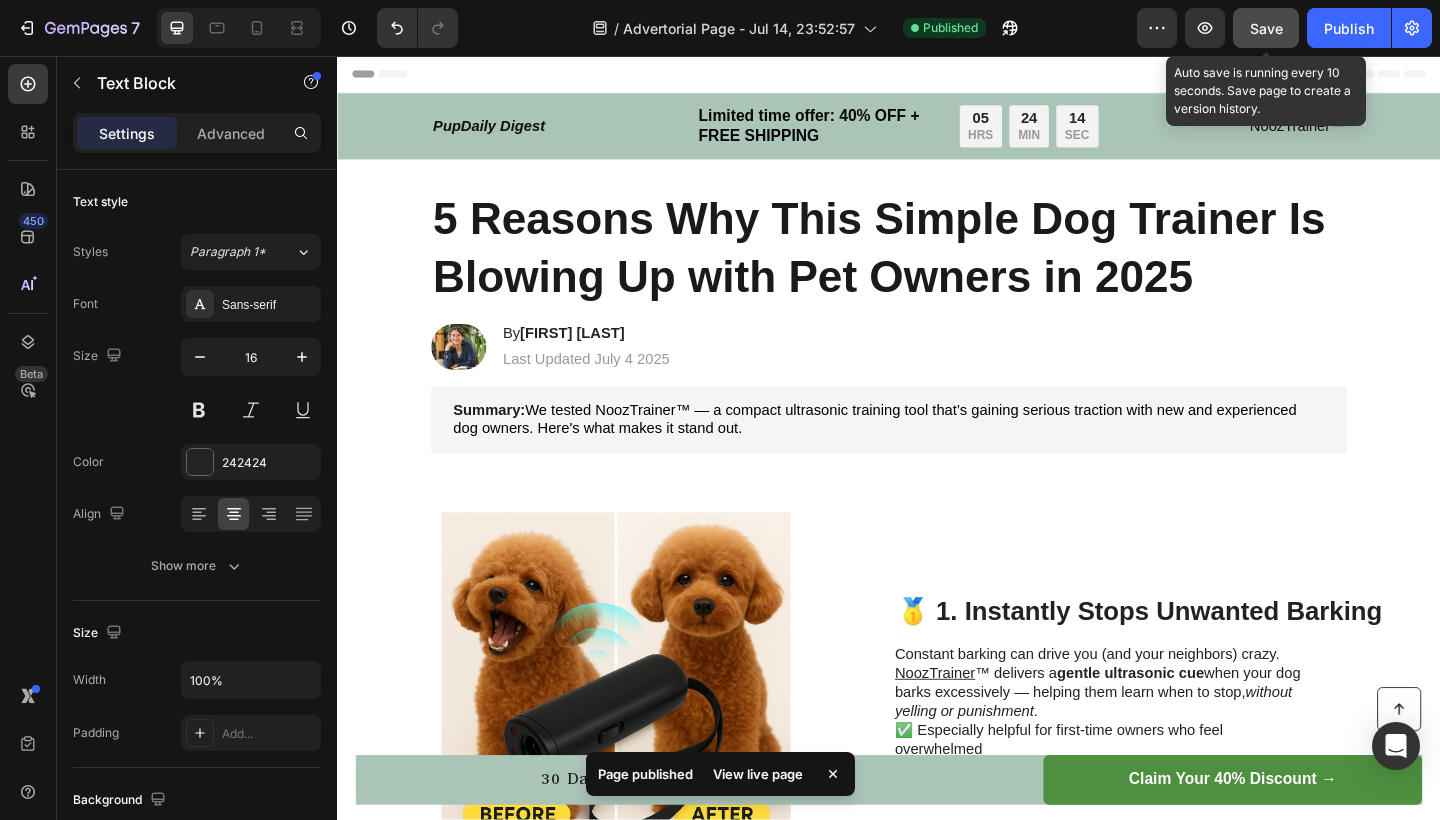 click on "Save" at bounding box center (1266, 28) 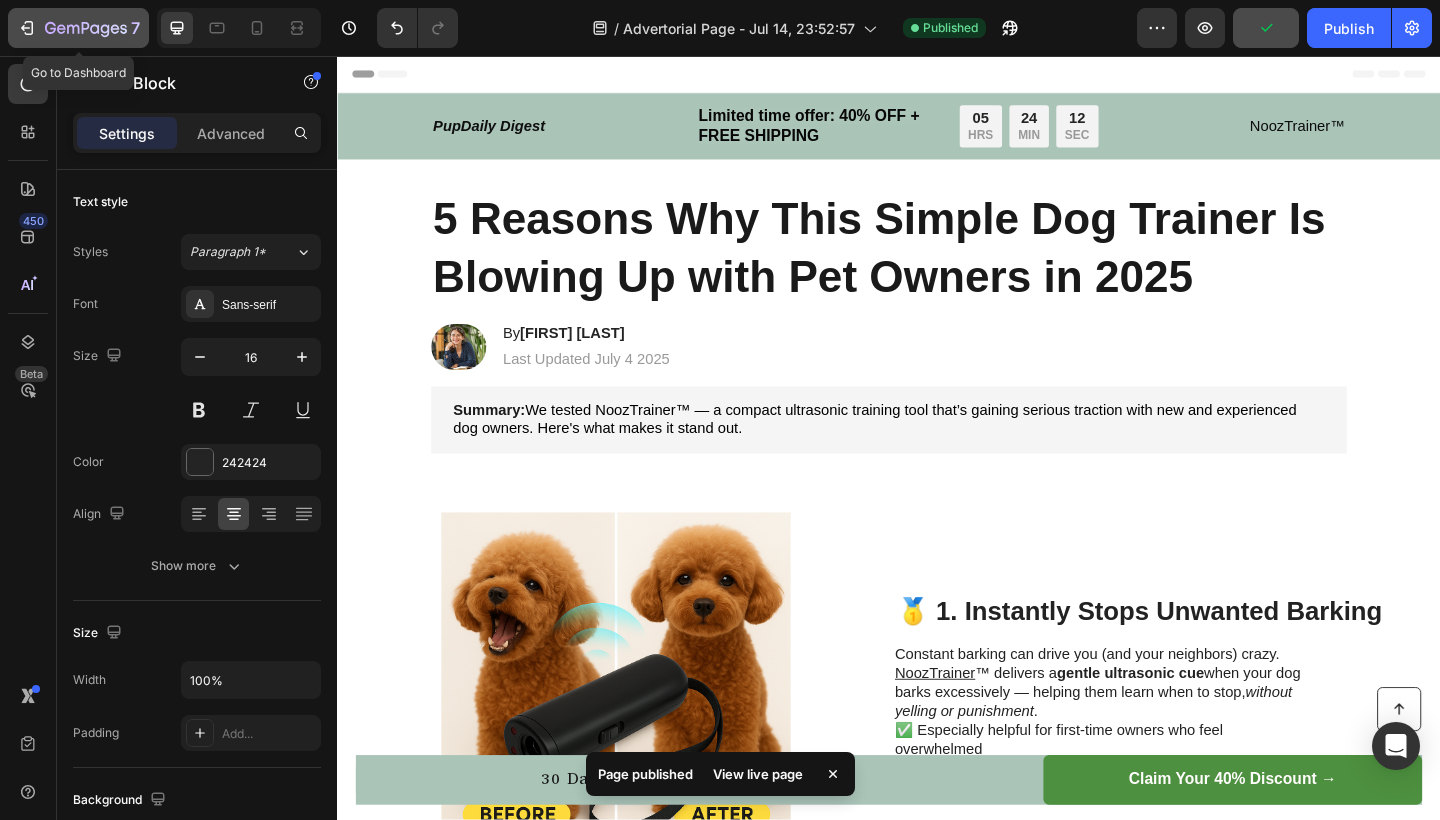 click 